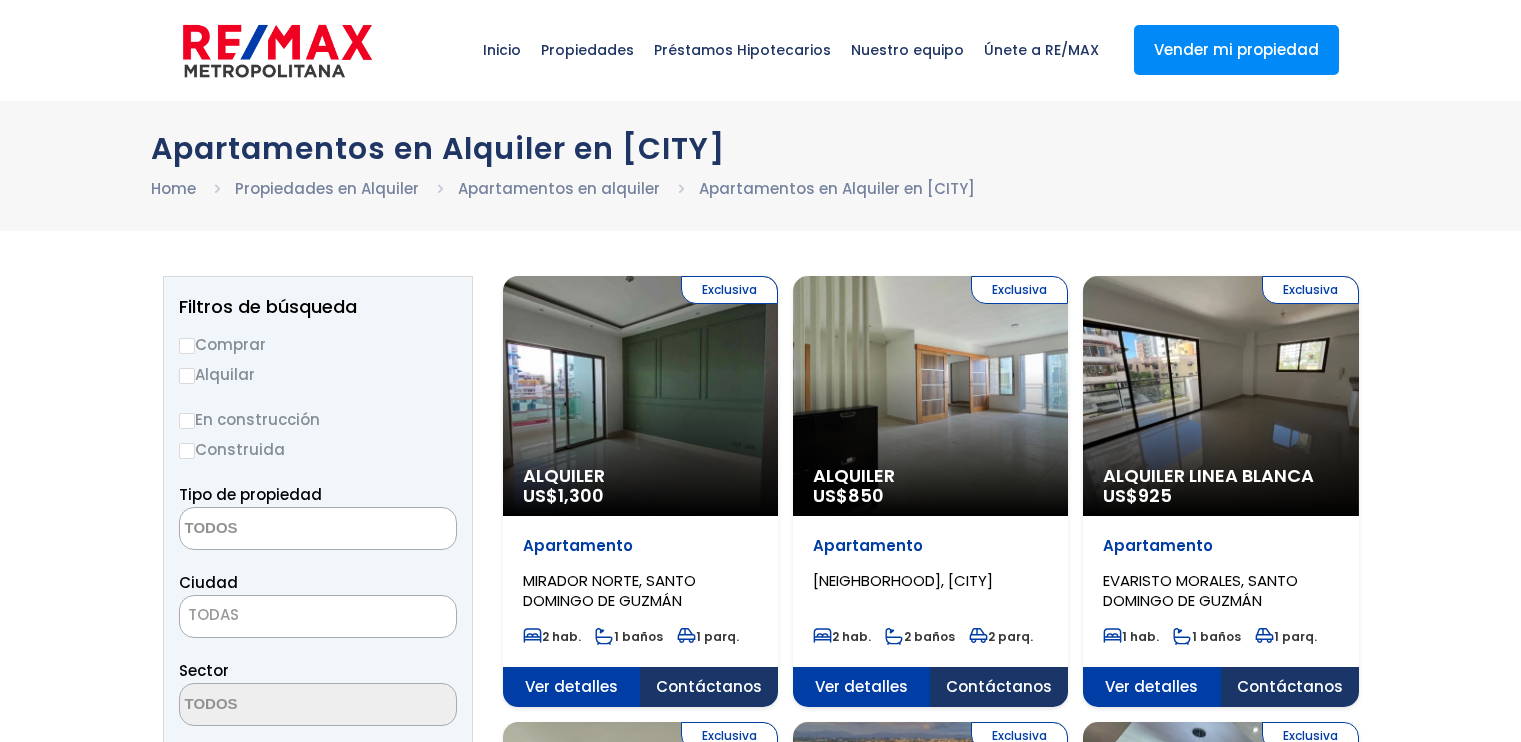 select 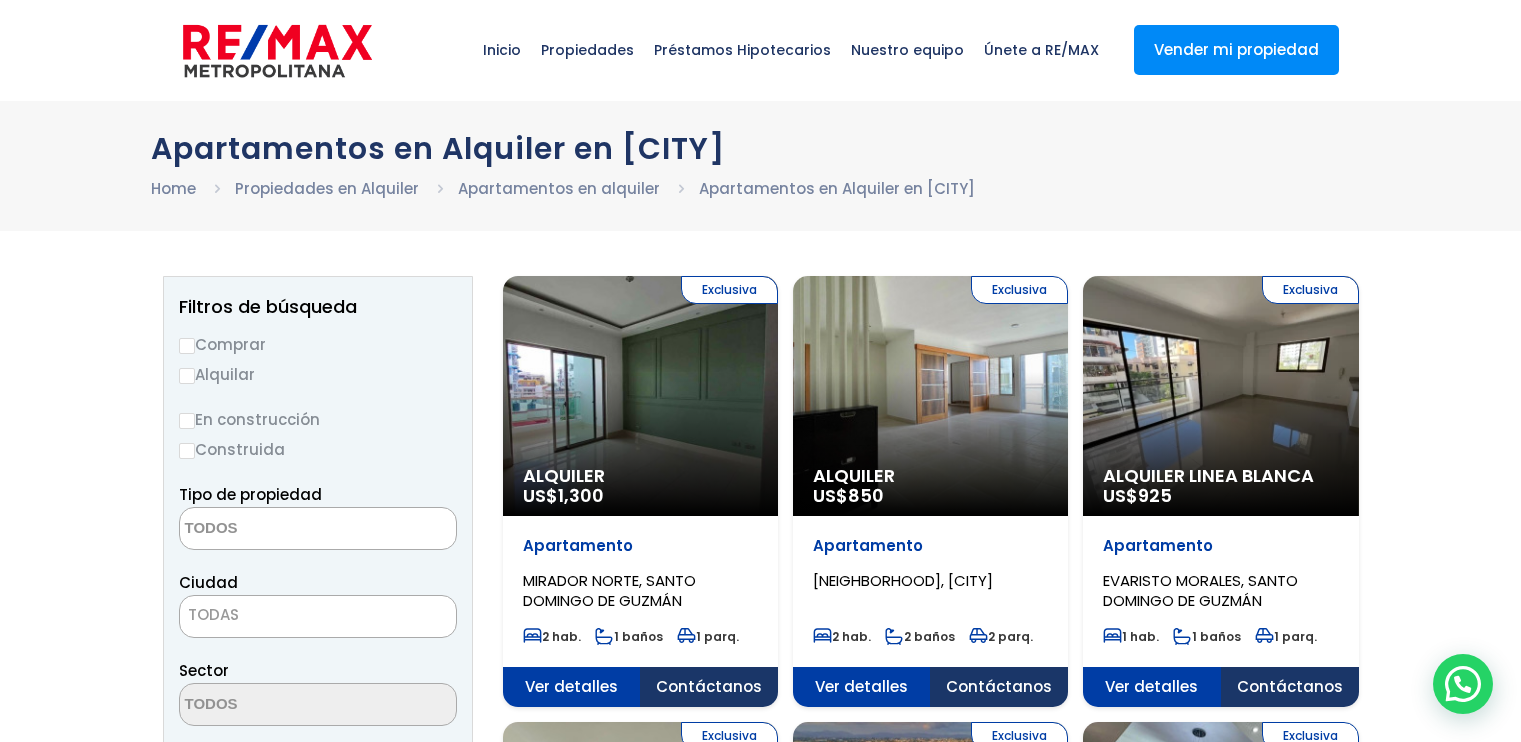 scroll, scrollTop: 0, scrollLeft: 0, axis: both 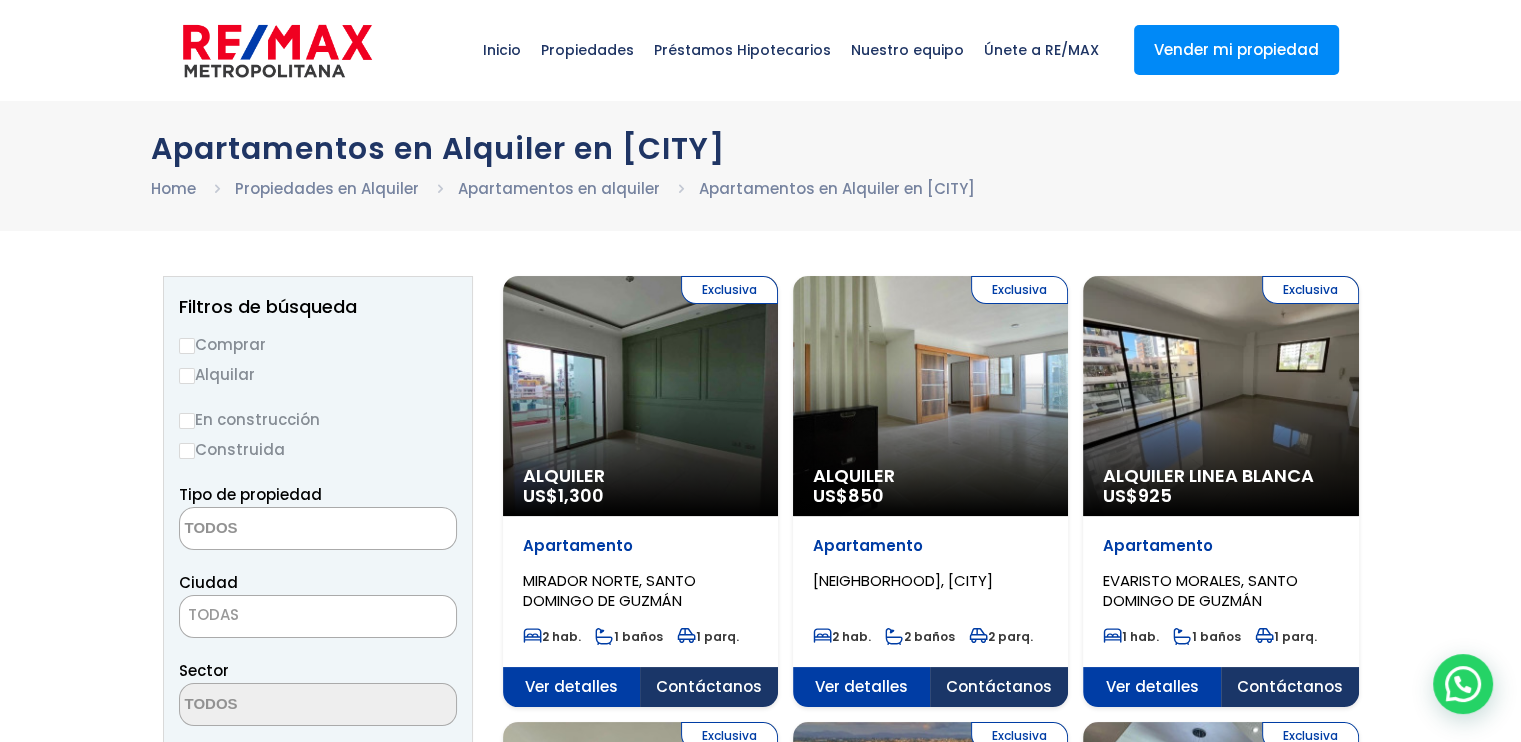 click on "Alquilar" at bounding box center [318, 374] 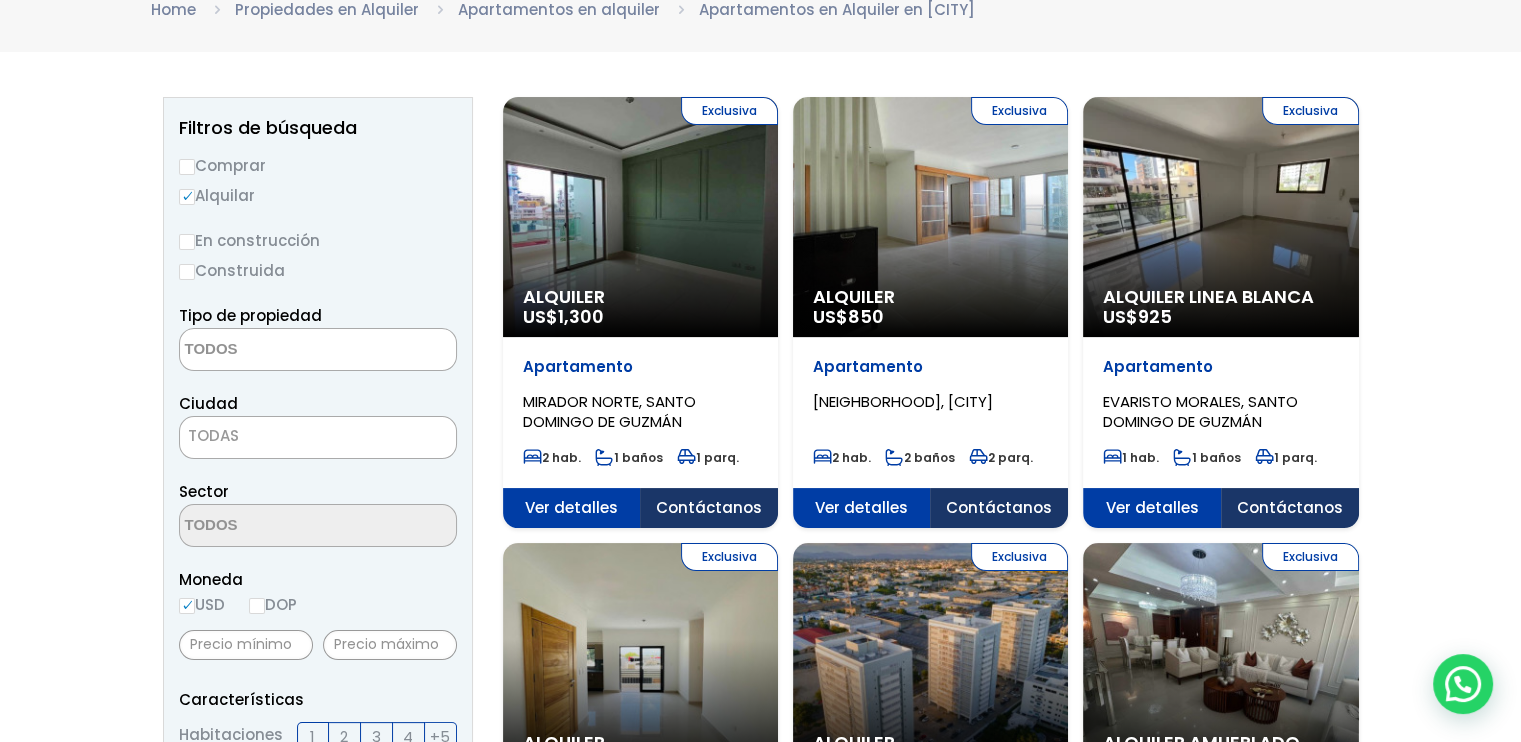 scroll, scrollTop: 200, scrollLeft: 0, axis: vertical 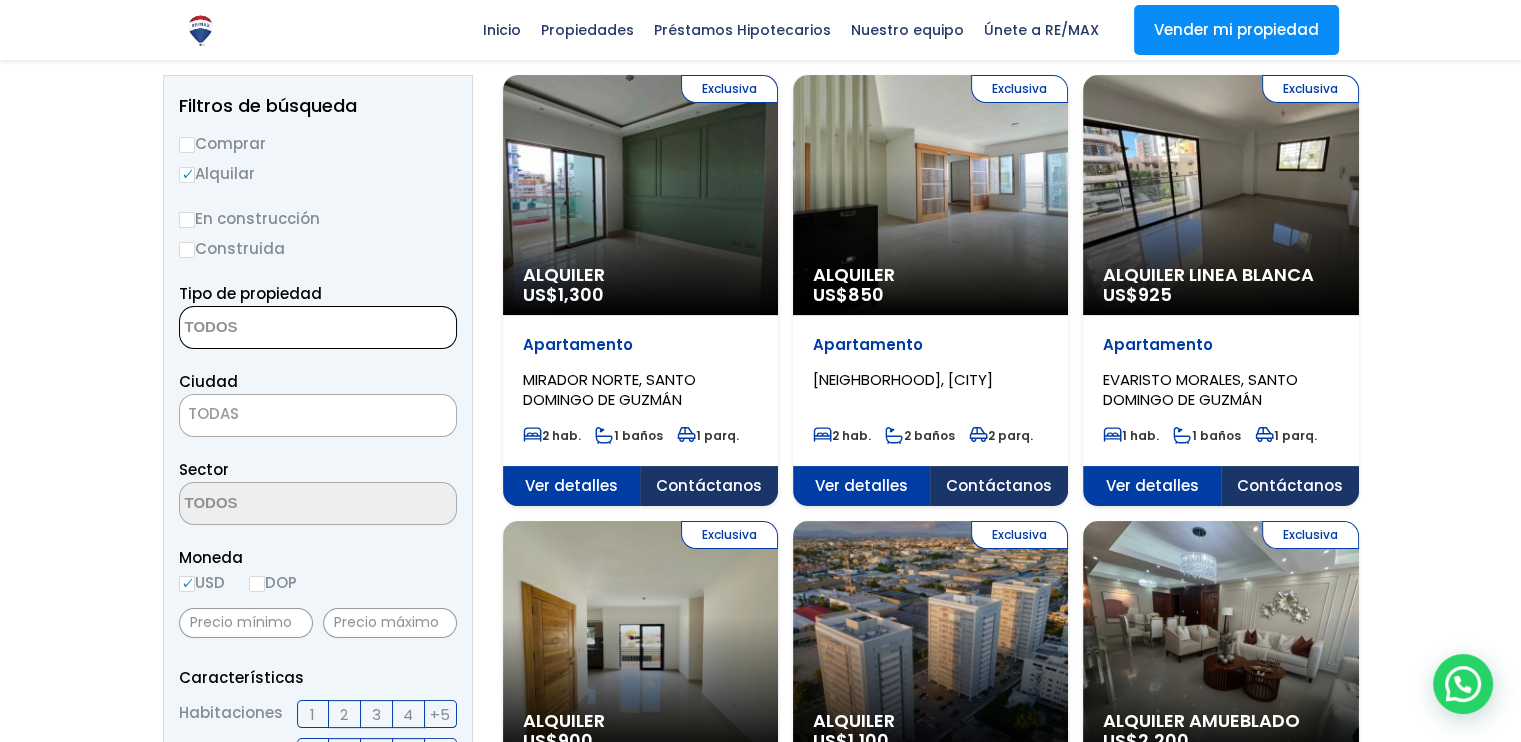 click at bounding box center [277, 328] 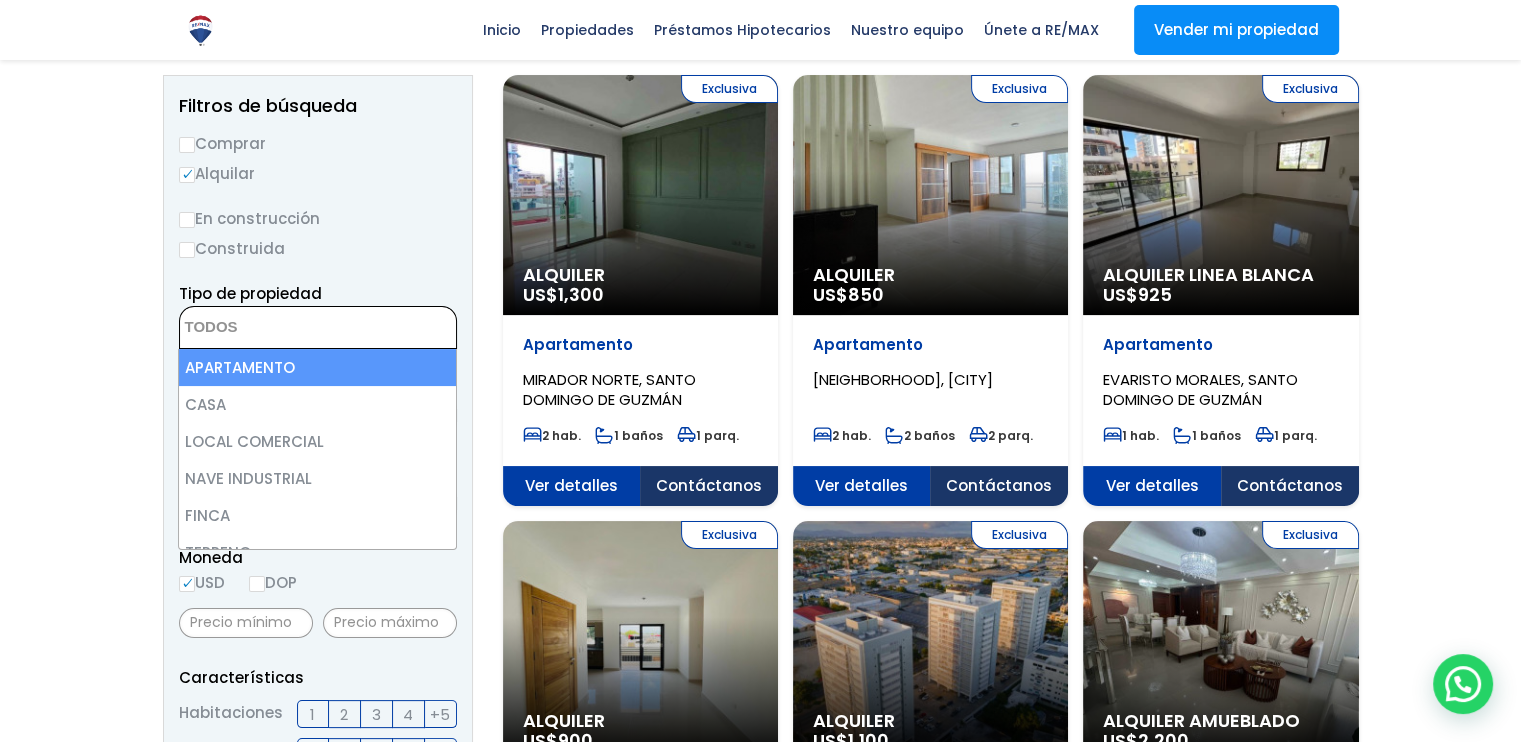 select on "apartment" 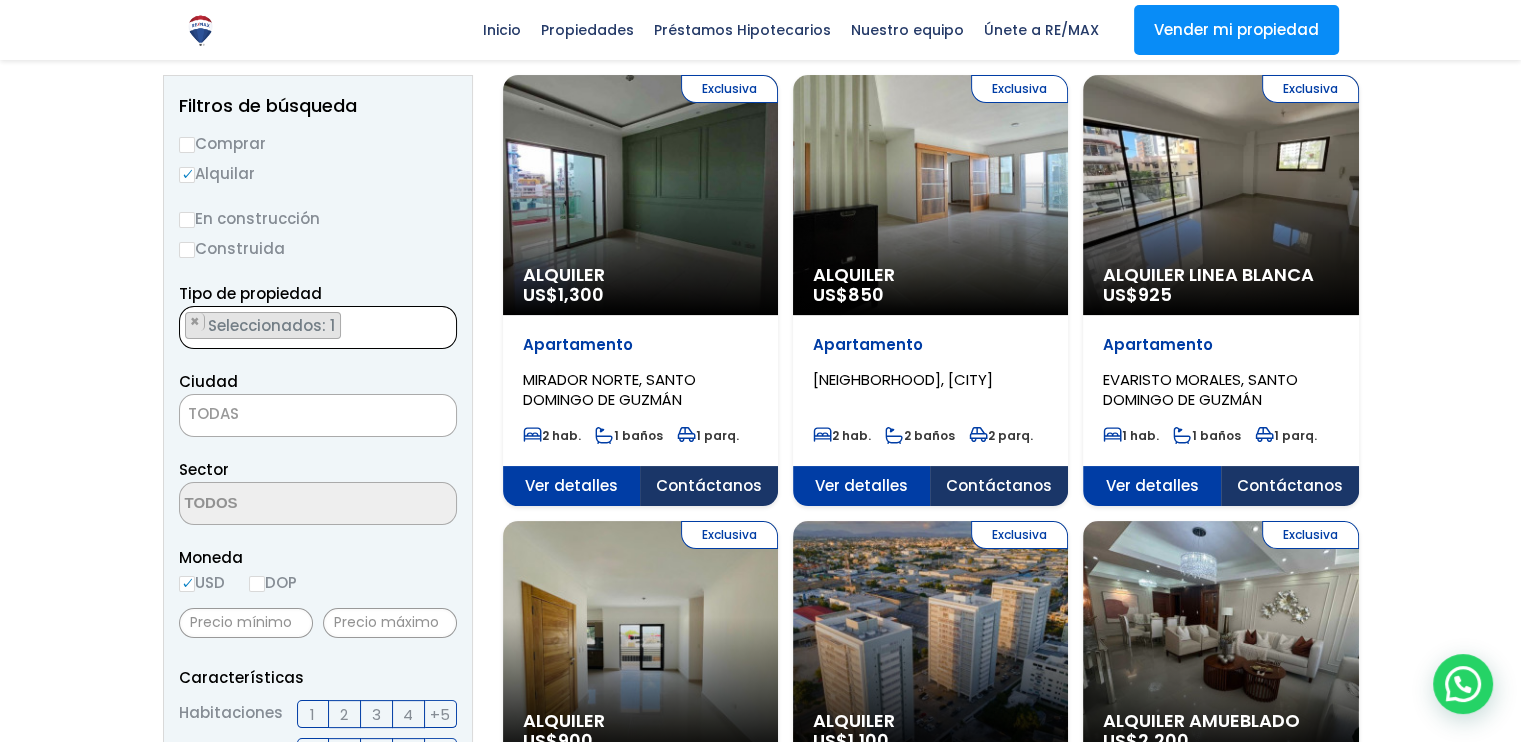 click on "TODAS" at bounding box center (318, 414) 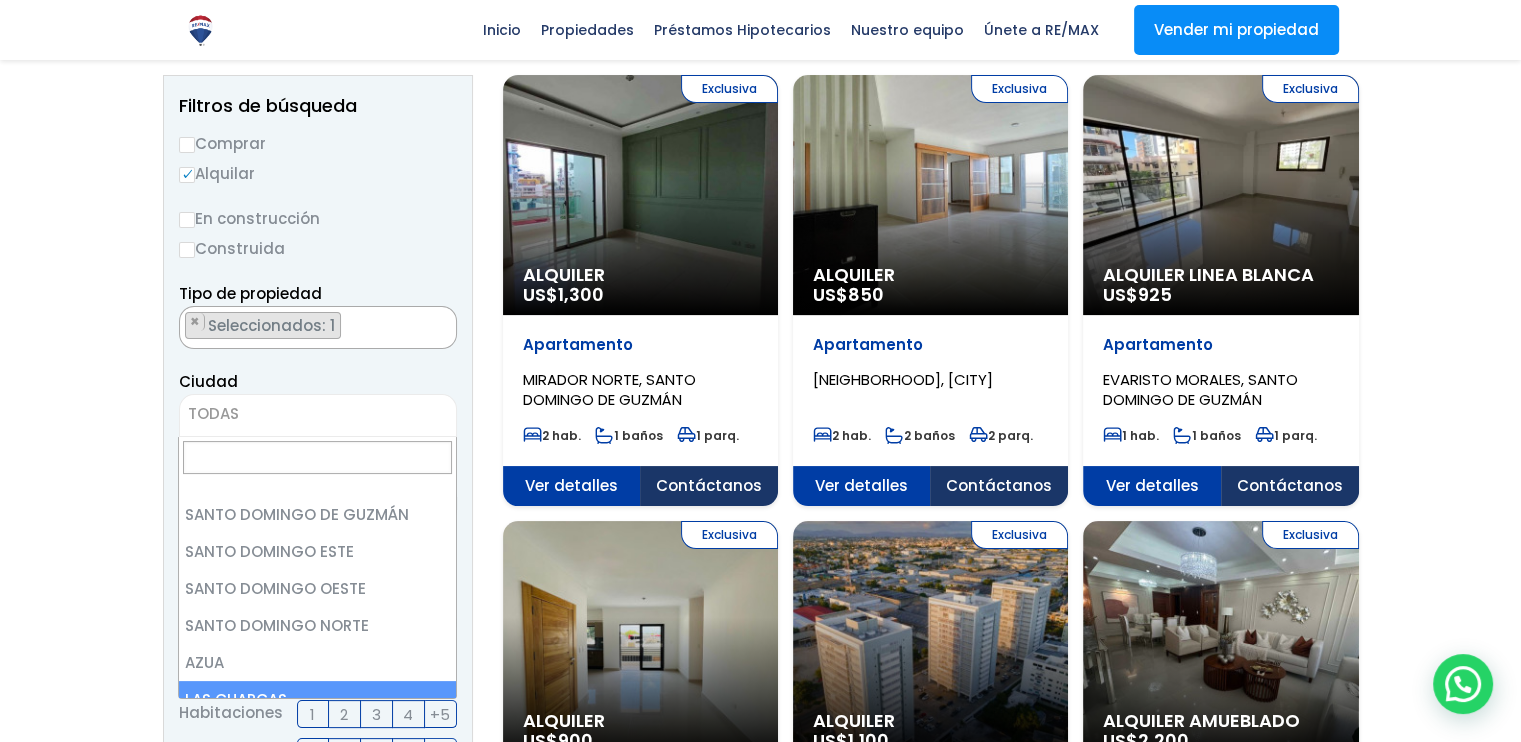 scroll, scrollTop: 0, scrollLeft: 0, axis: both 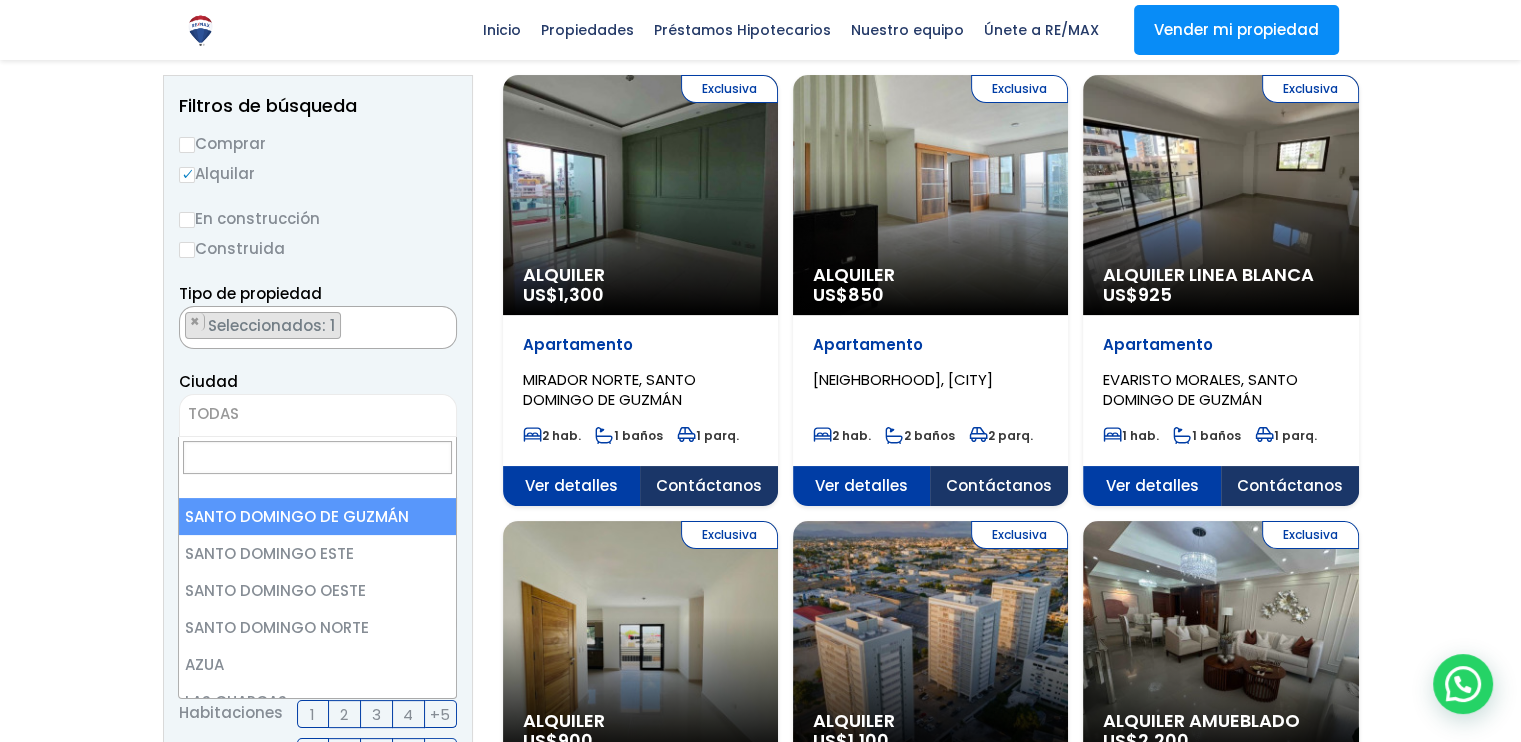 select on "1" 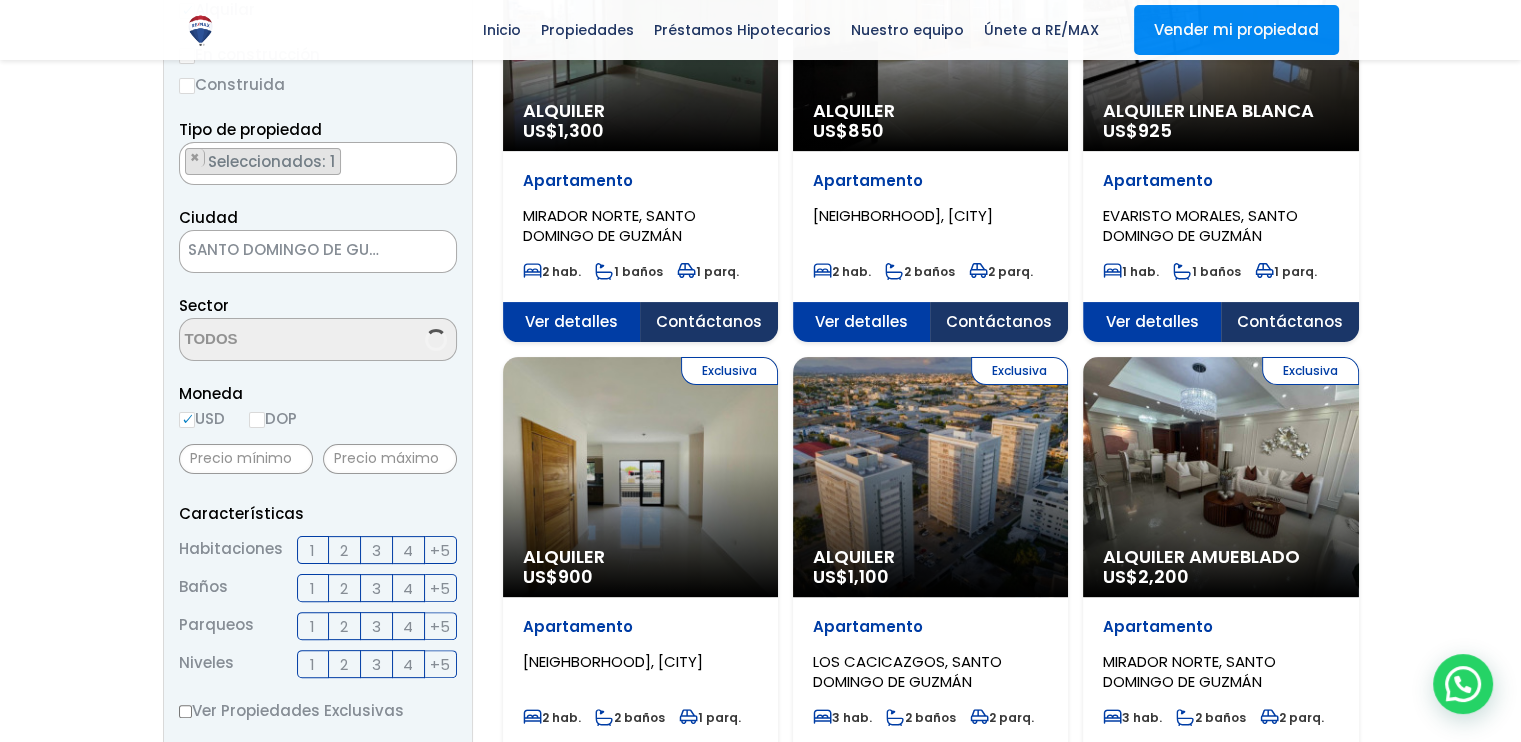 scroll, scrollTop: 400, scrollLeft: 0, axis: vertical 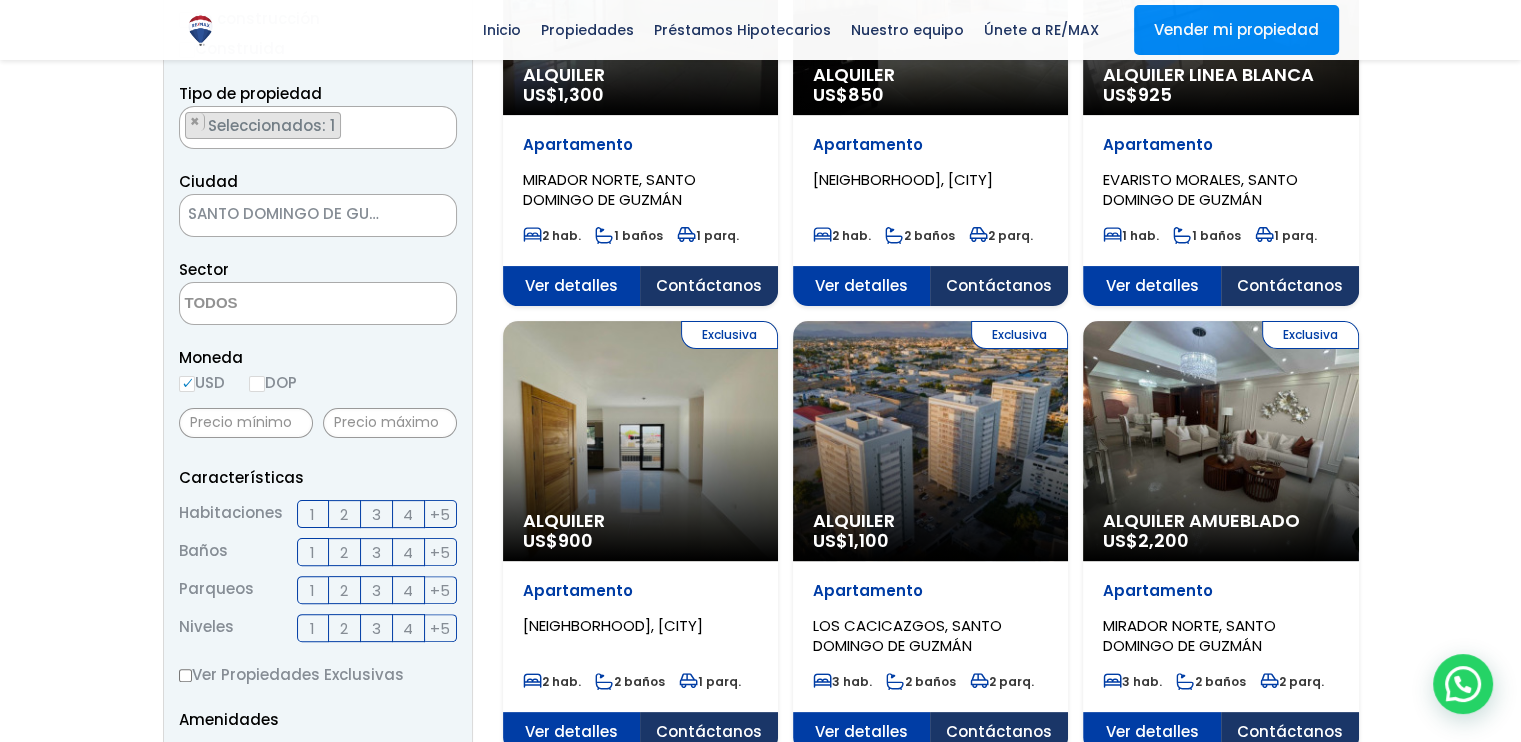 click on "DOP" at bounding box center [257, 384] 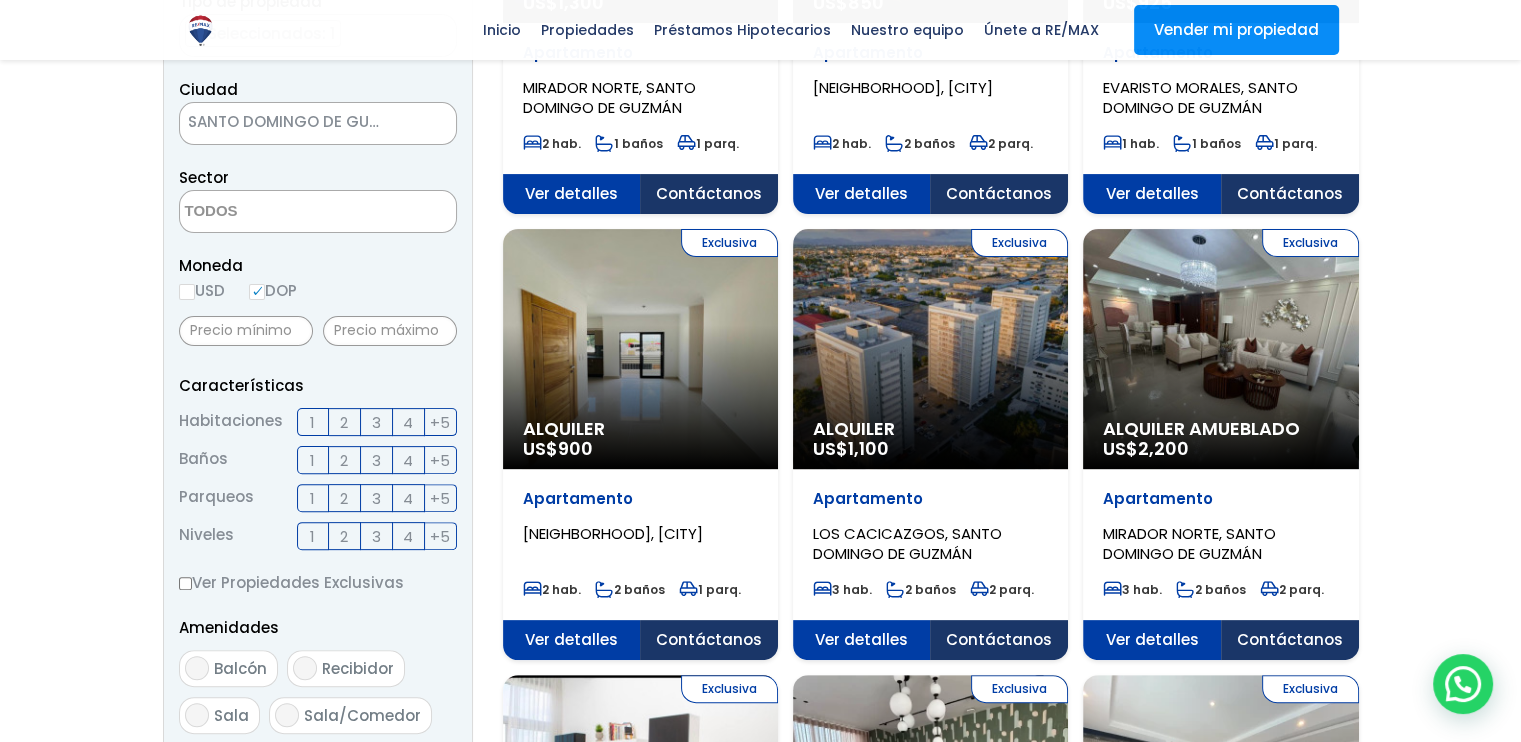 scroll, scrollTop: 500, scrollLeft: 0, axis: vertical 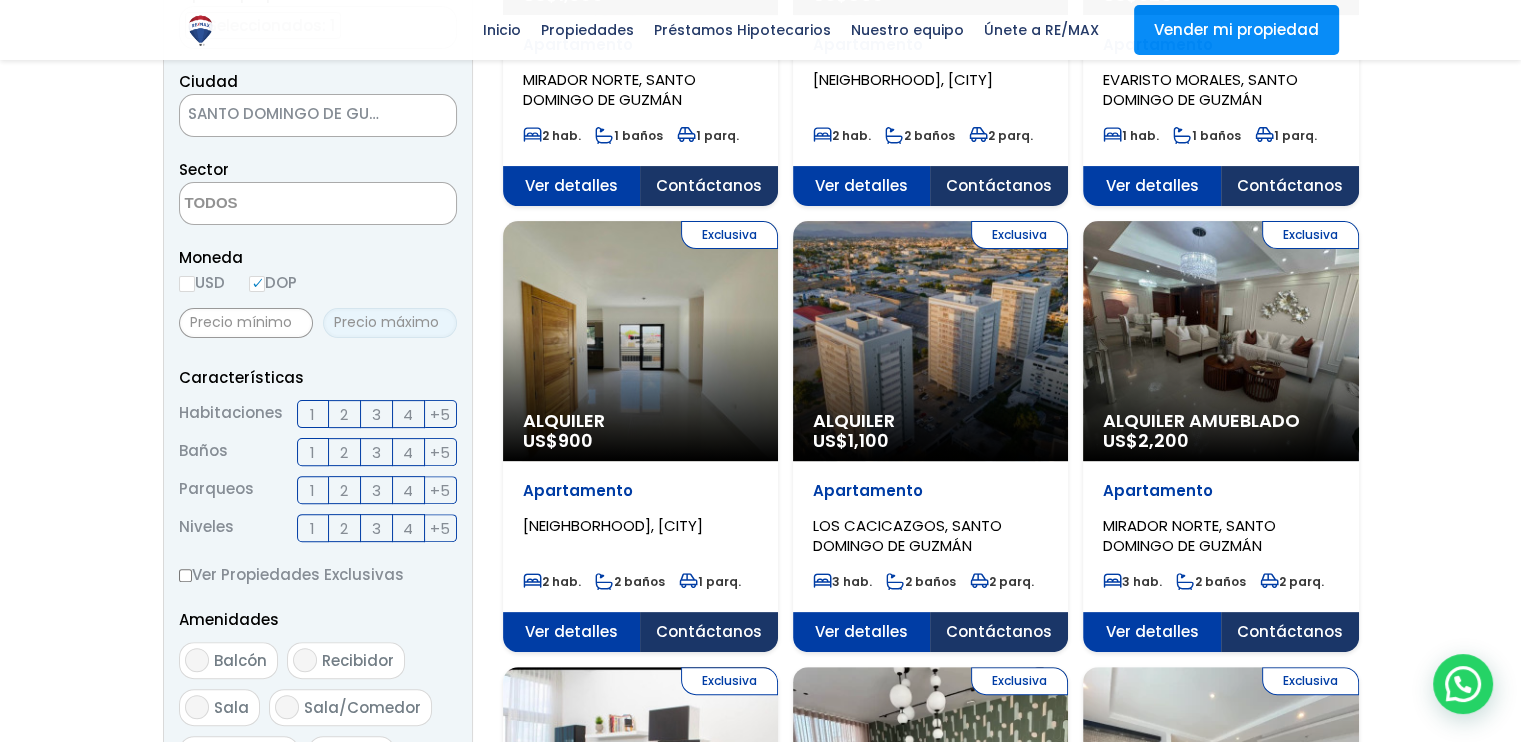 click at bounding box center (390, 323) 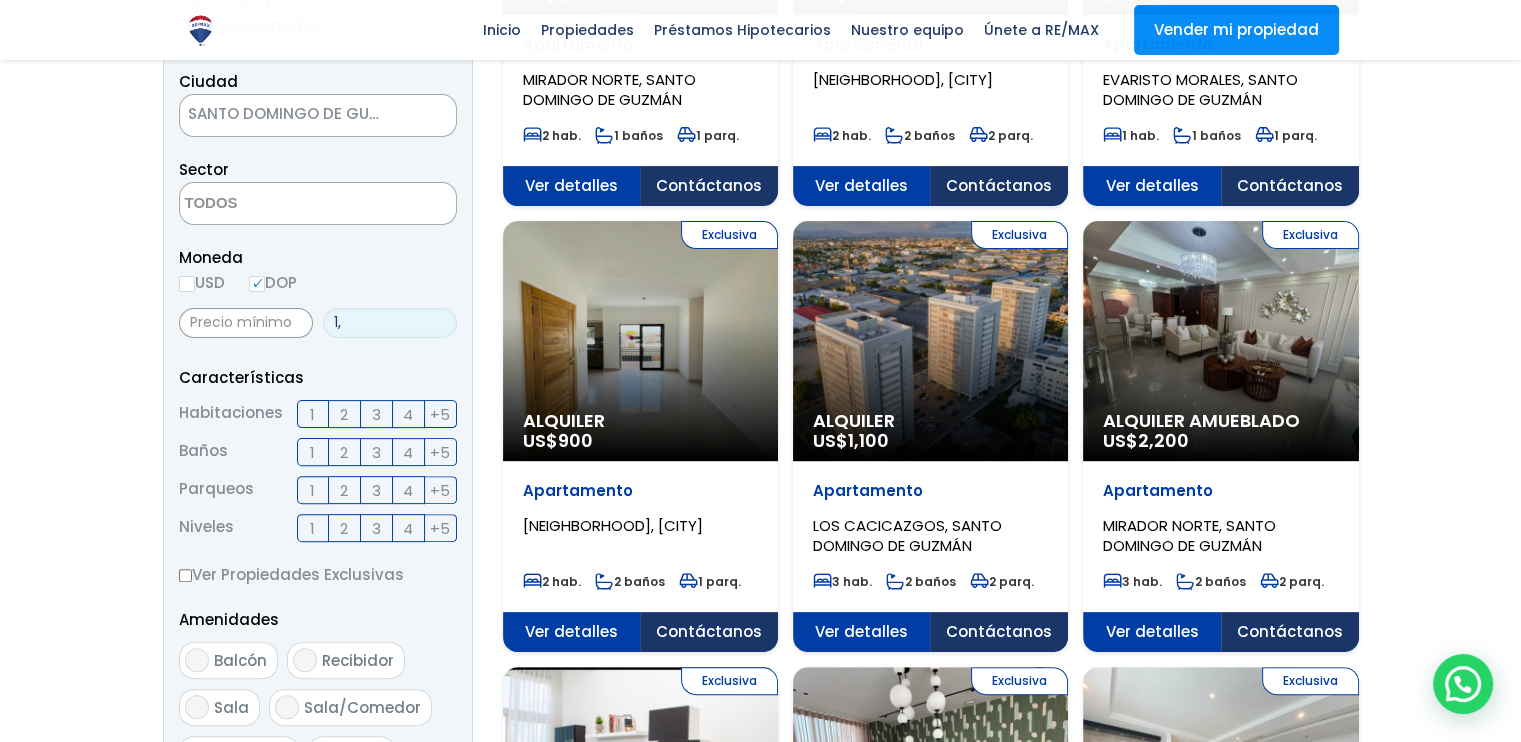 type on "1" 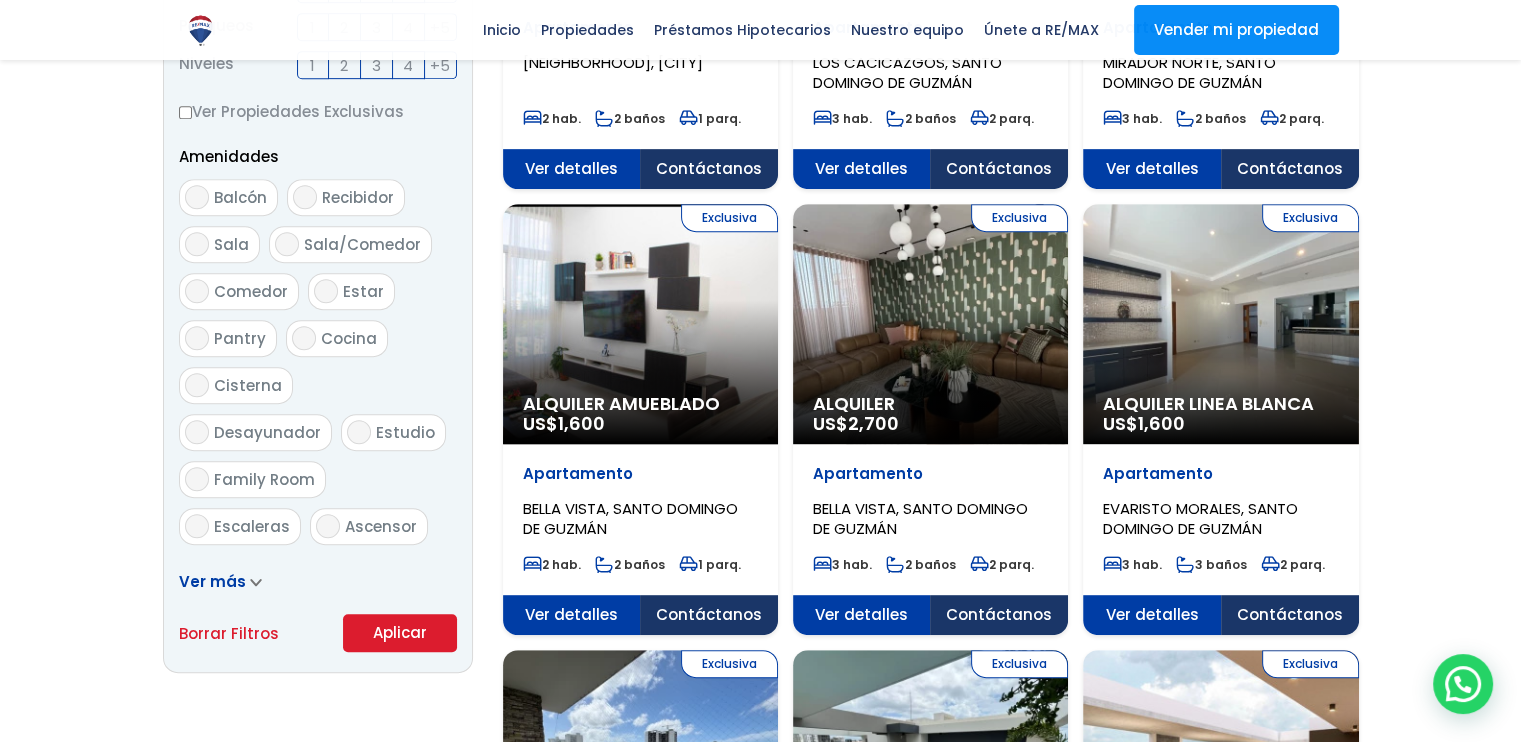 scroll, scrollTop: 1000, scrollLeft: 0, axis: vertical 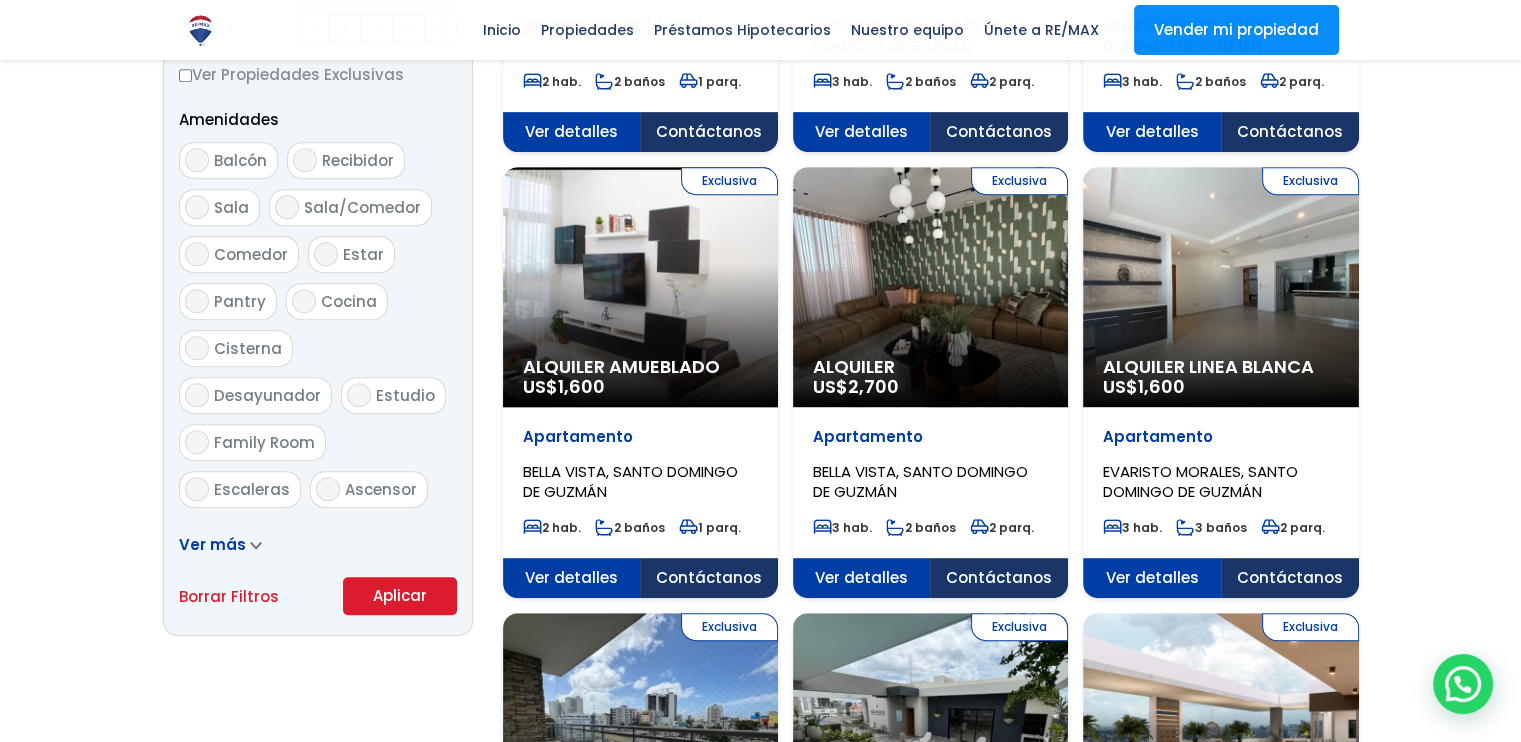 type on "40,000" 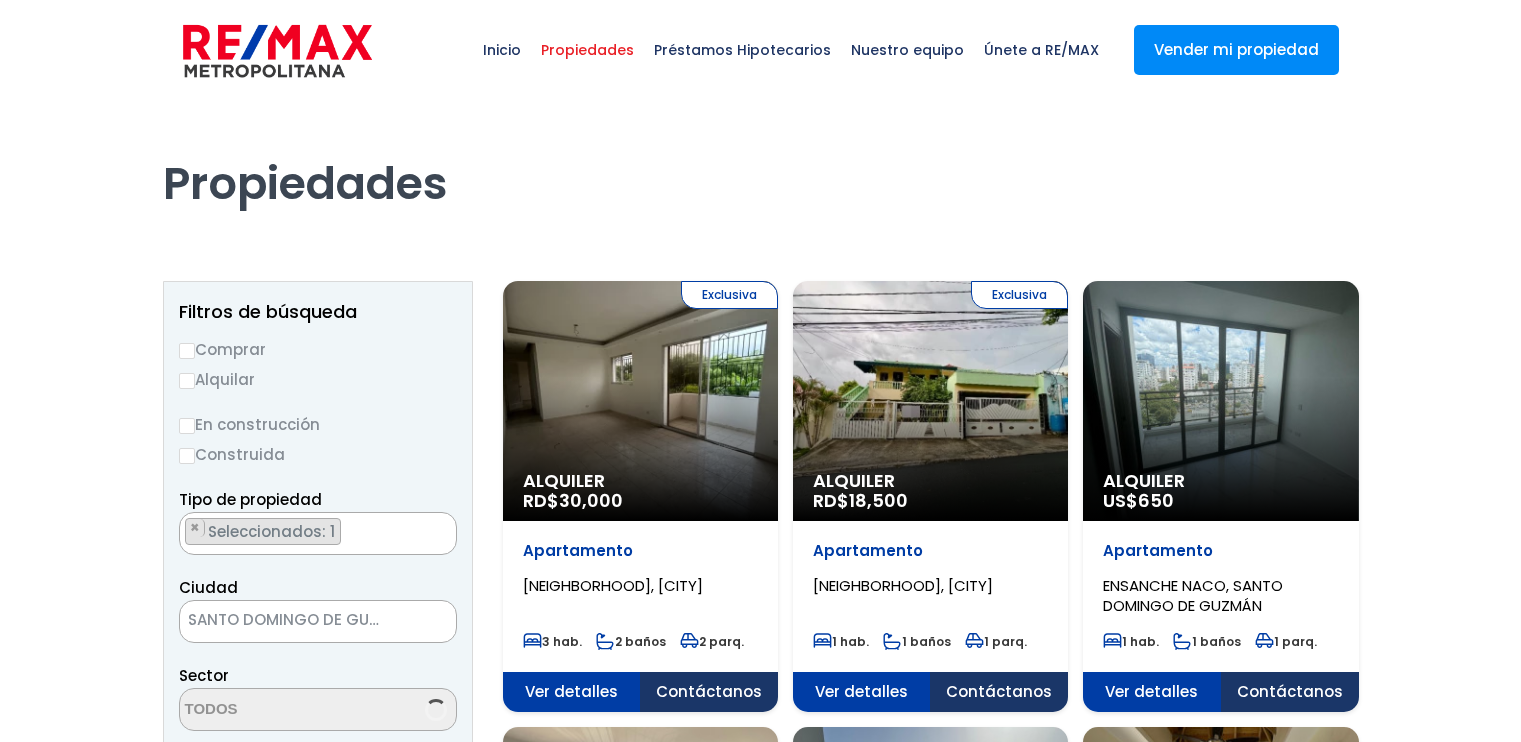 scroll, scrollTop: 0, scrollLeft: 0, axis: both 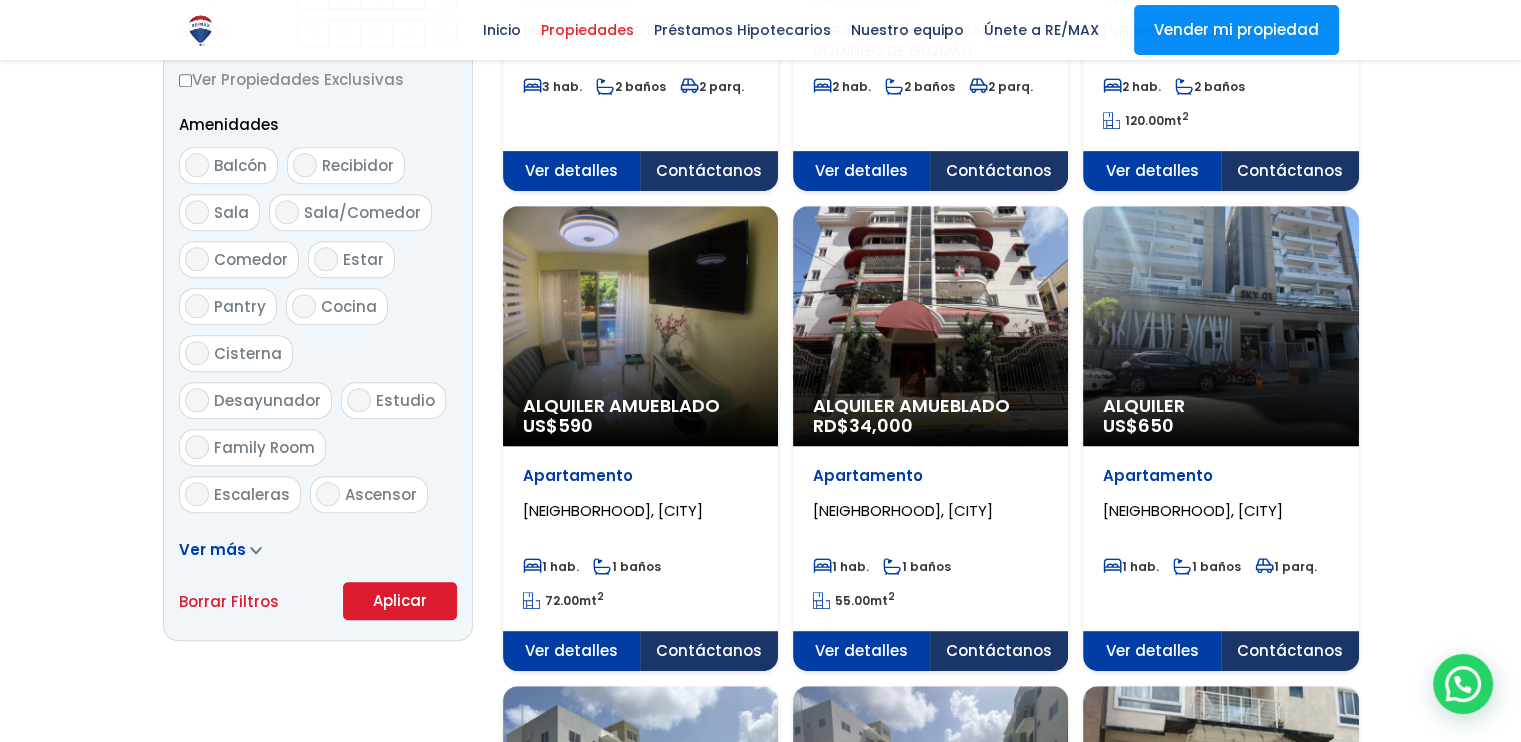 click on "Alquiler Amueblado
RD$  34,000" at bounding box center (640, -600) 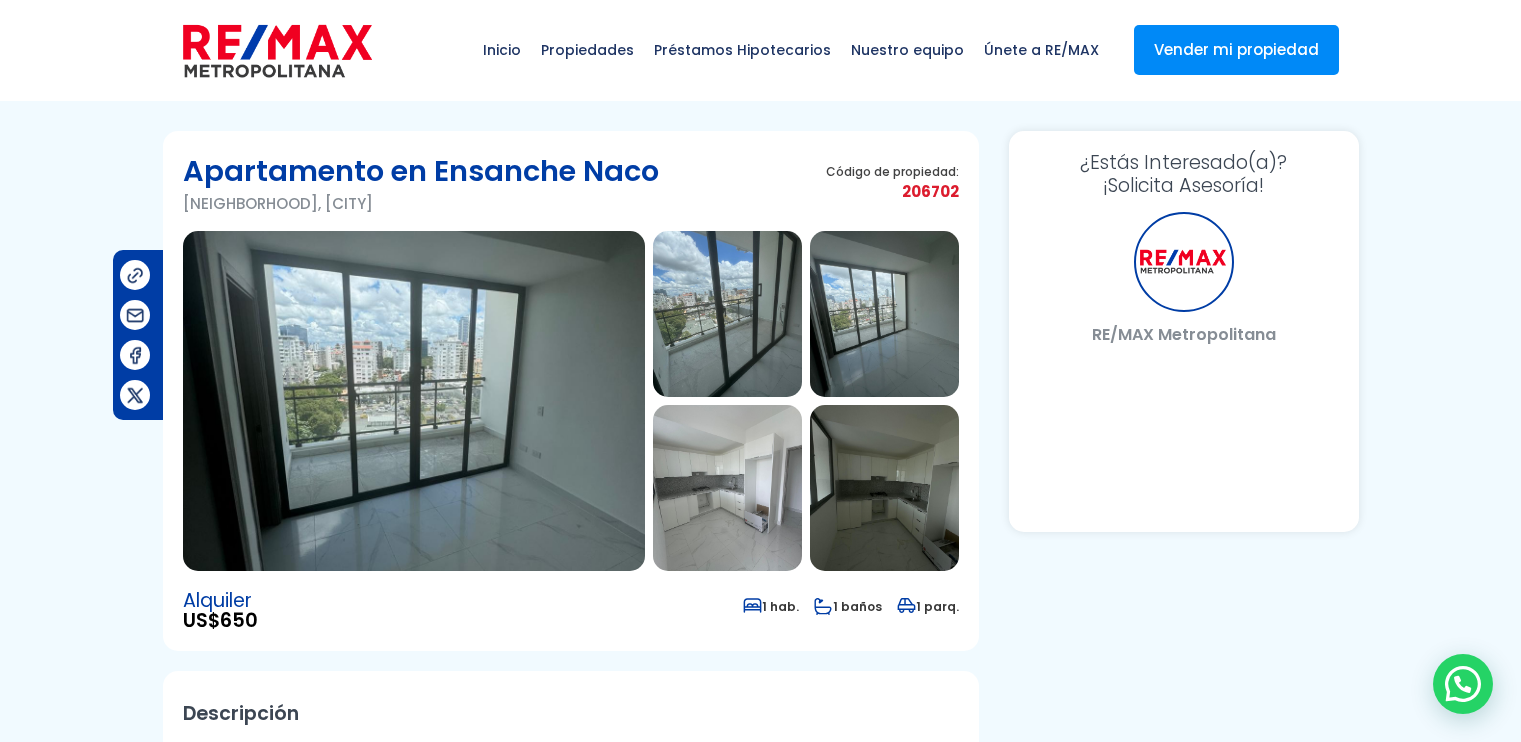 scroll, scrollTop: 0, scrollLeft: 0, axis: both 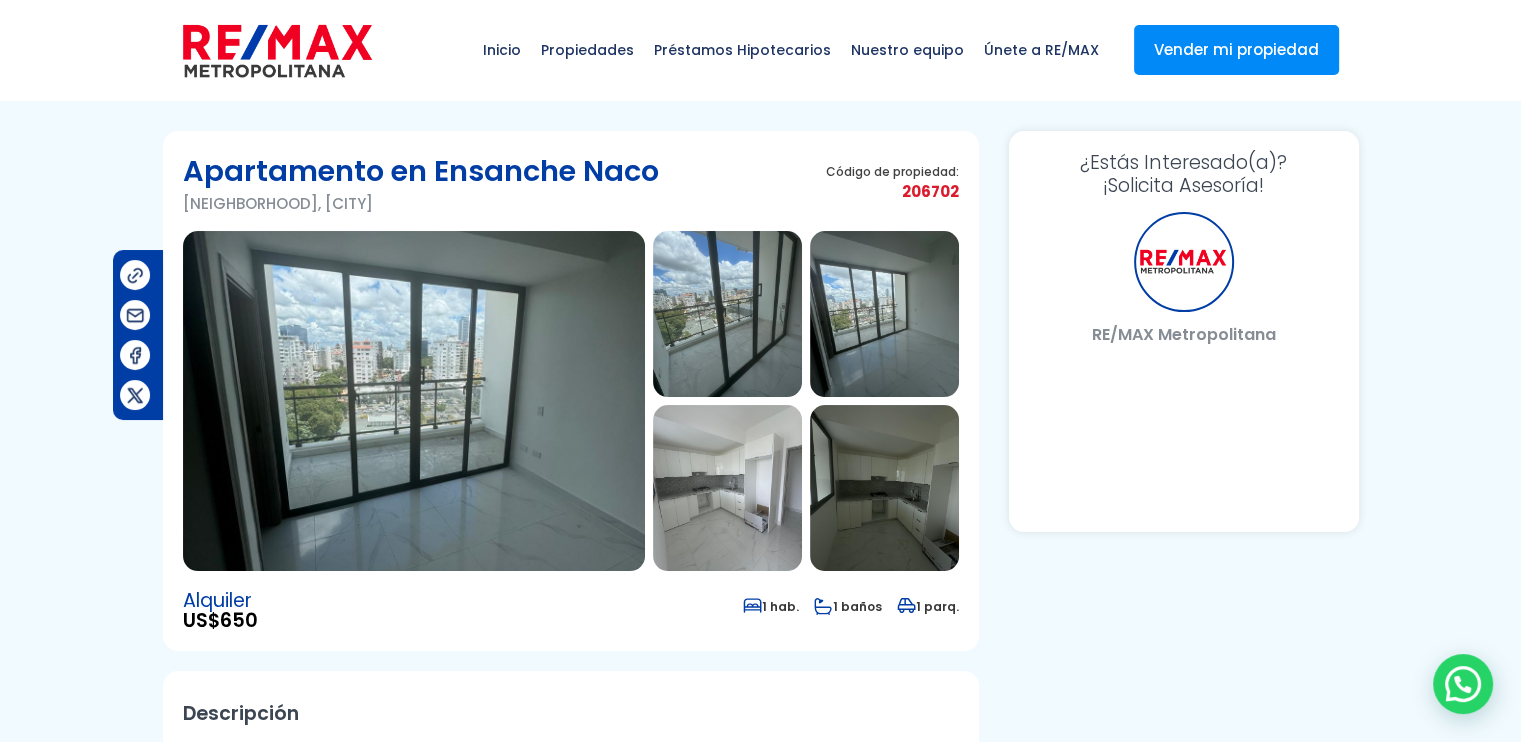 select on "DO" 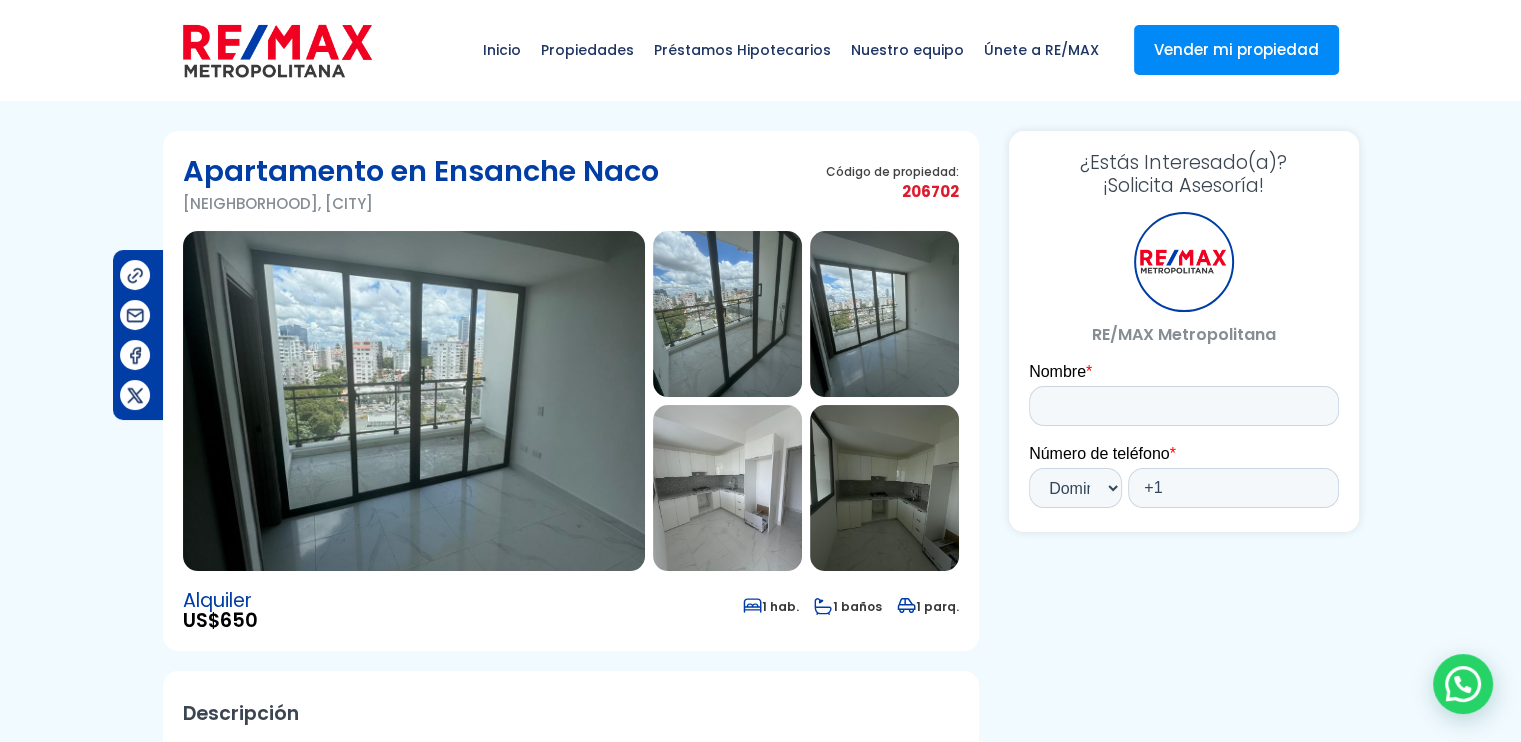 scroll, scrollTop: 0, scrollLeft: 0, axis: both 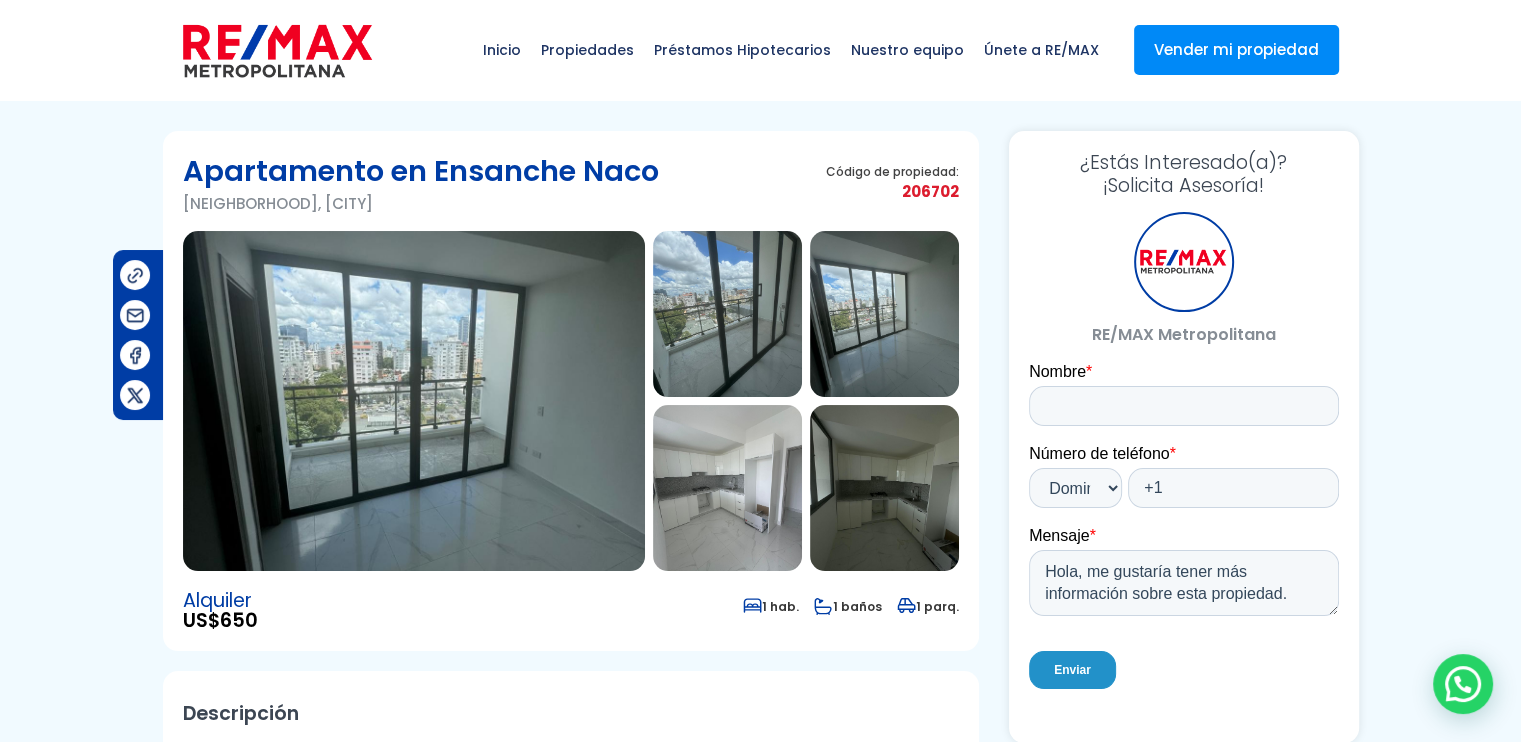 click at bounding box center (727, 488) 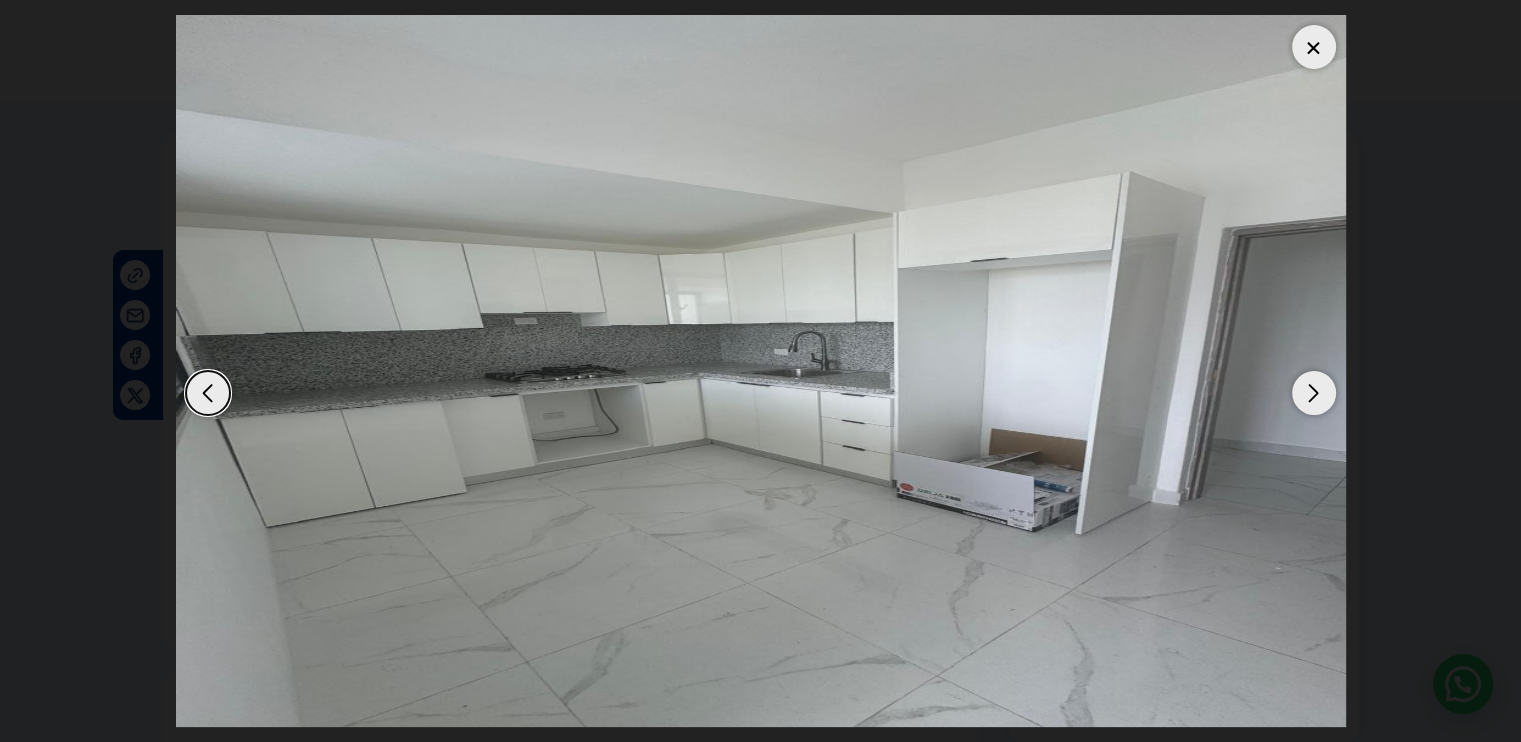 click at bounding box center (1314, 393) 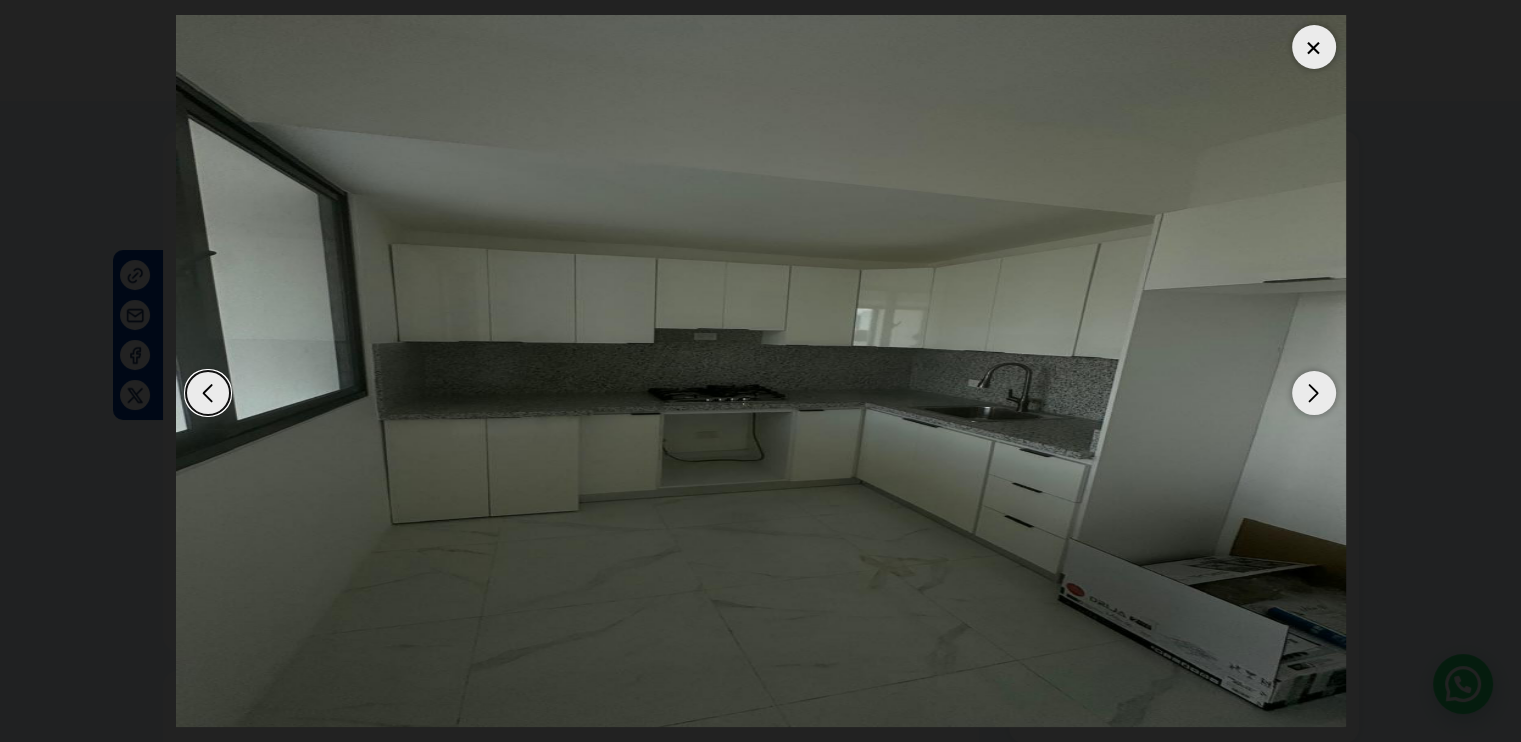 click at bounding box center (1314, 393) 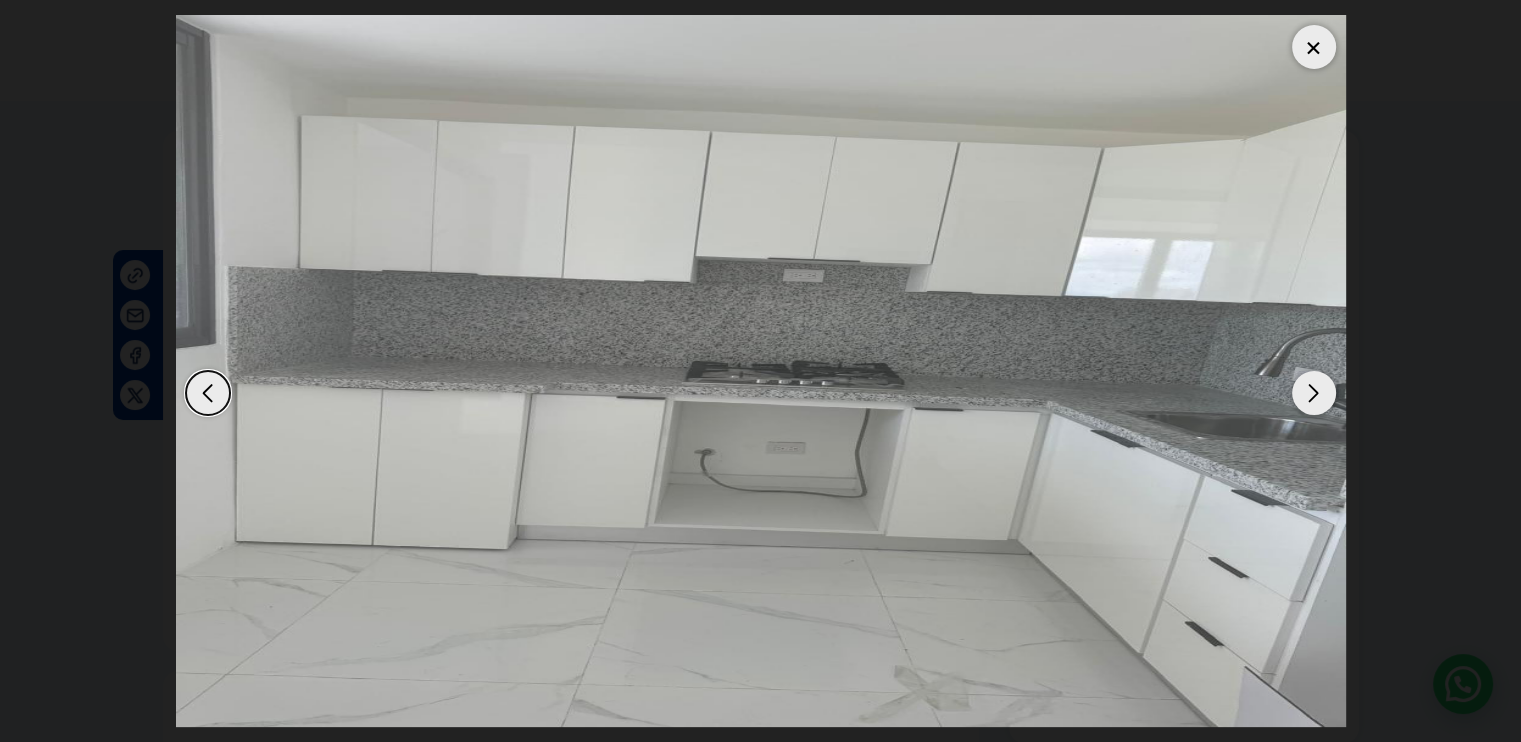 click at bounding box center (1314, 393) 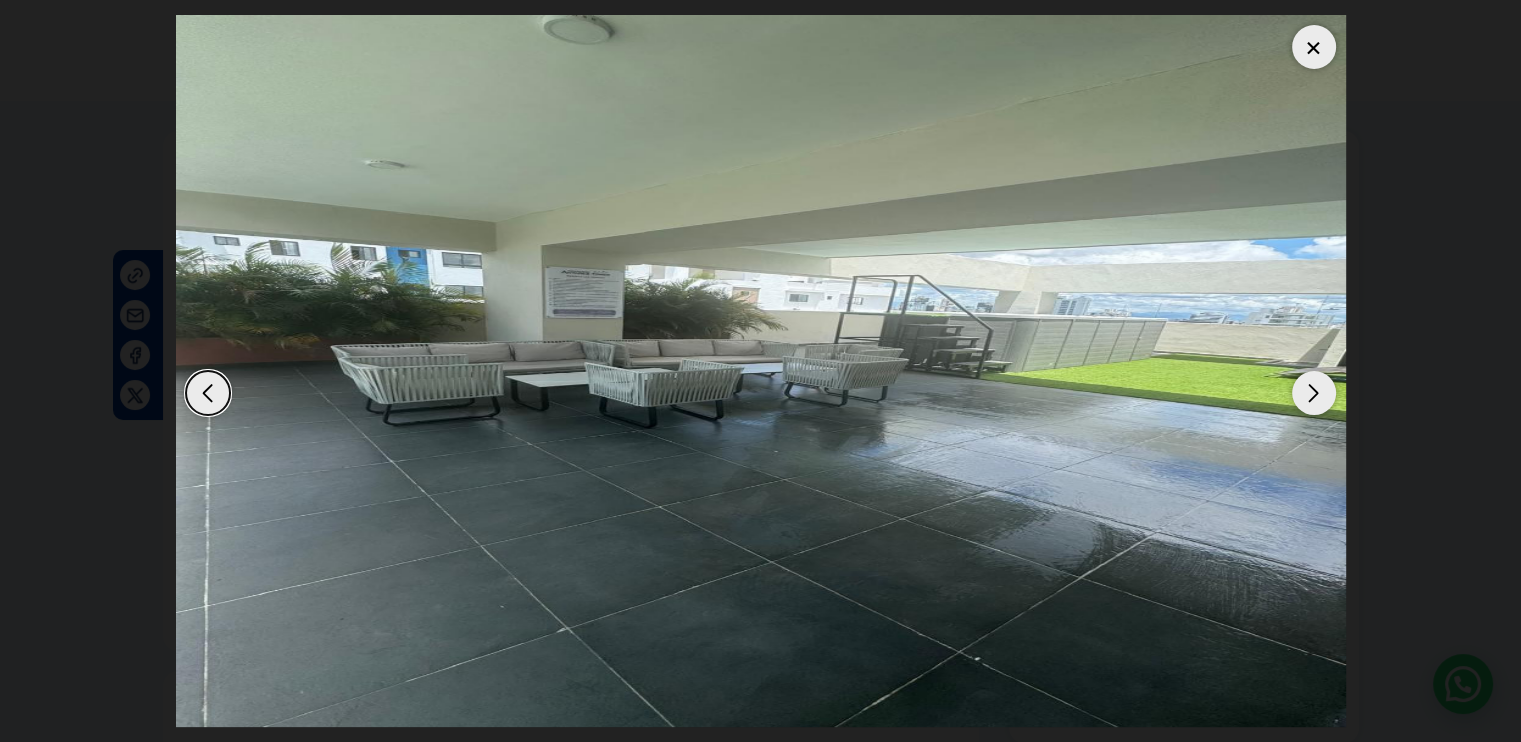 click at bounding box center [208, 393] 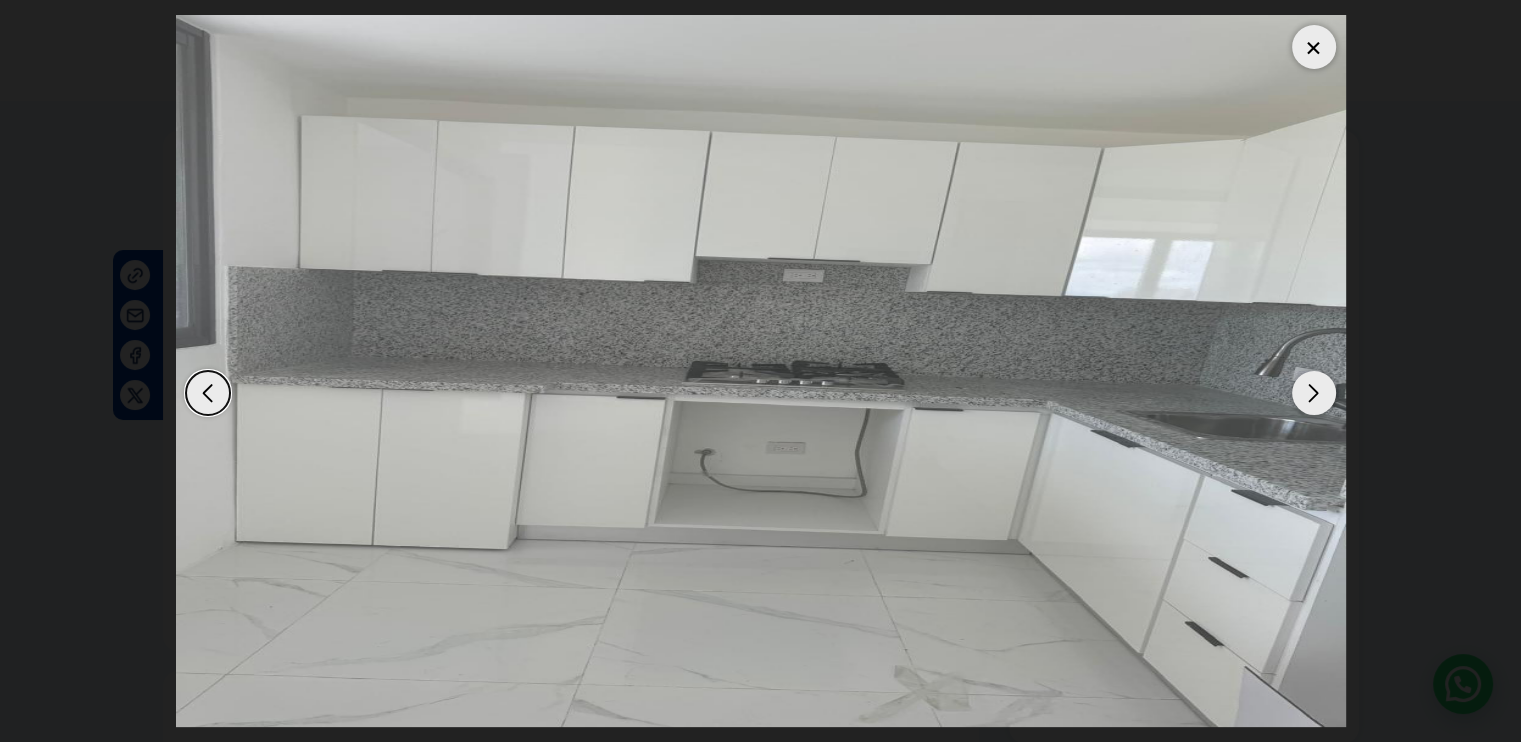 click at bounding box center (1314, 393) 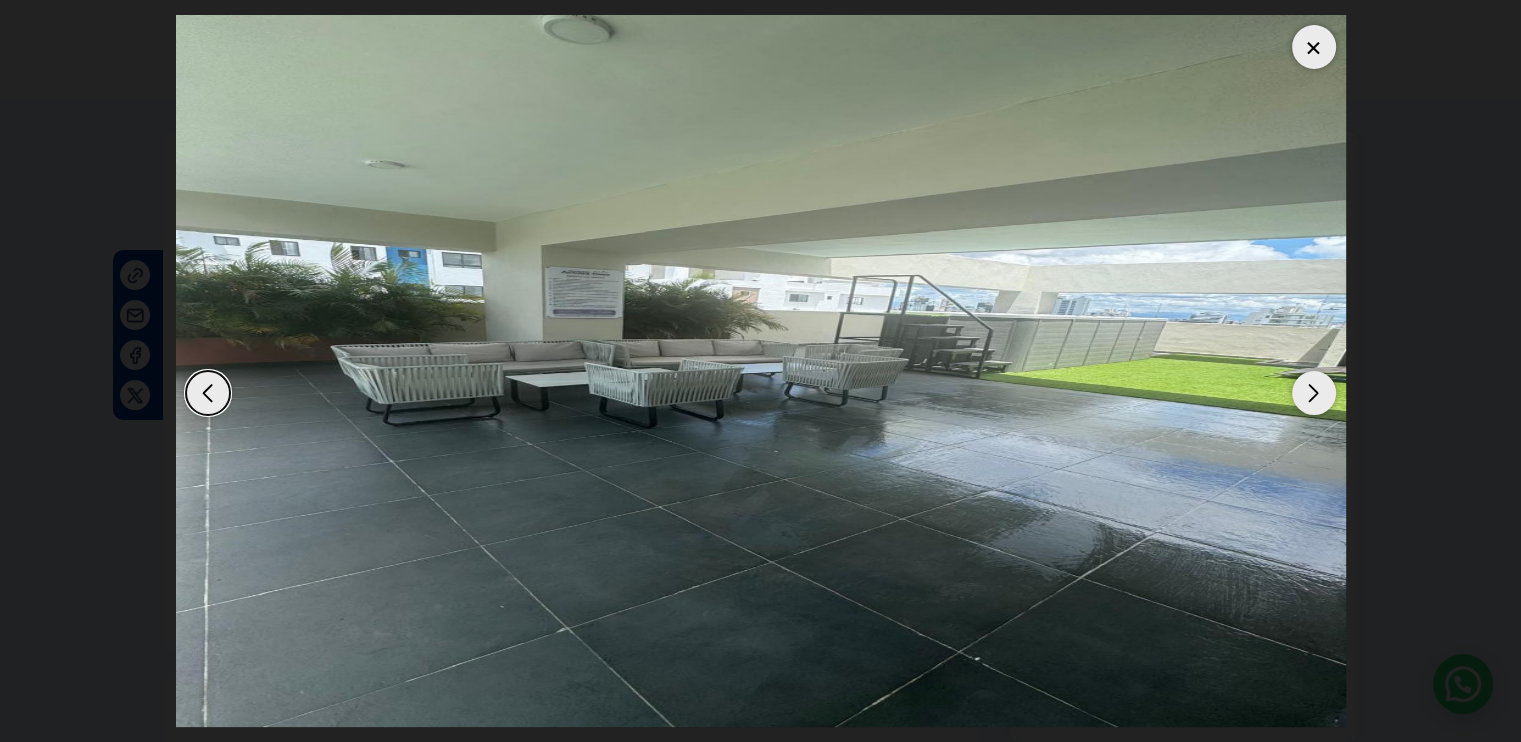 click at bounding box center (1314, 393) 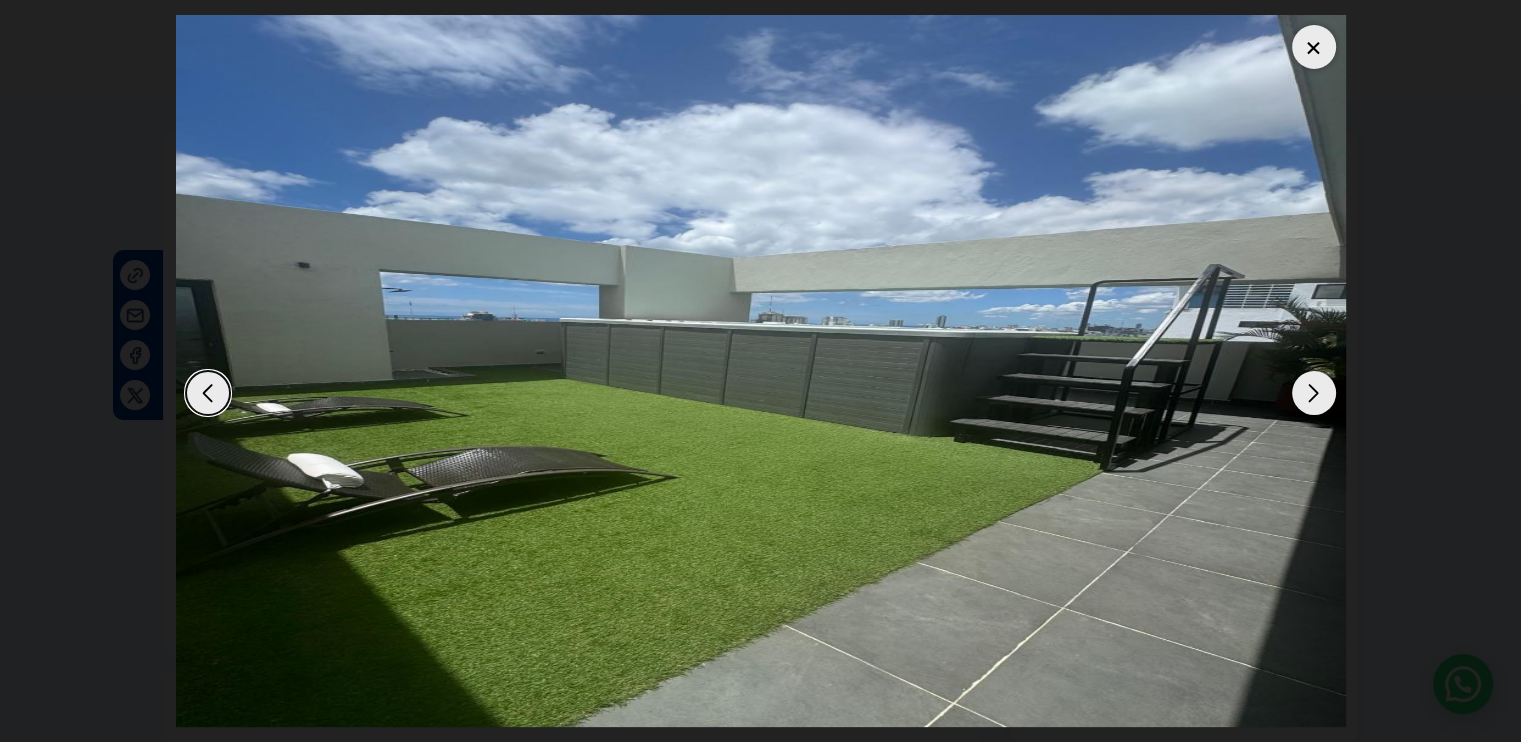 click at bounding box center [1314, 393] 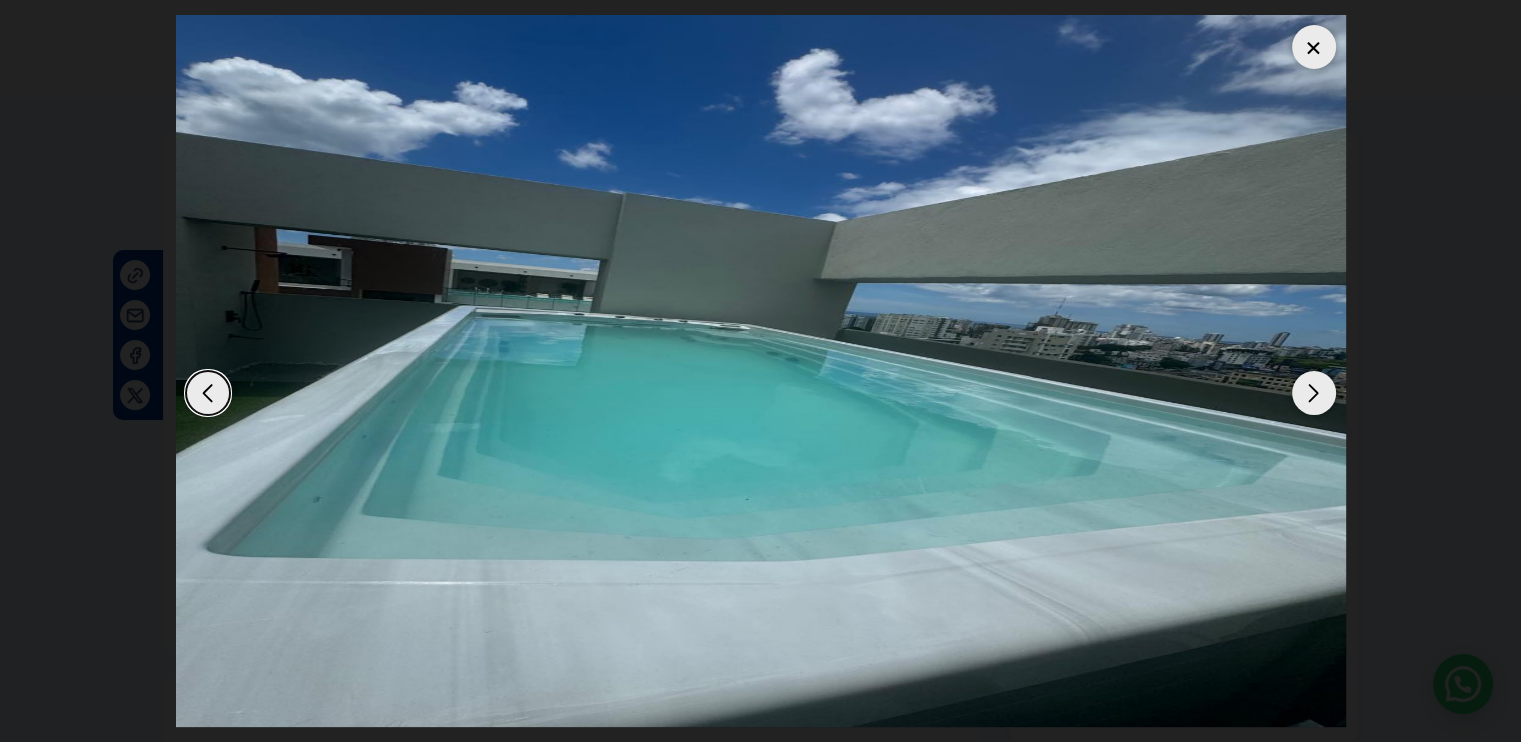 click at bounding box center [1314, 393] 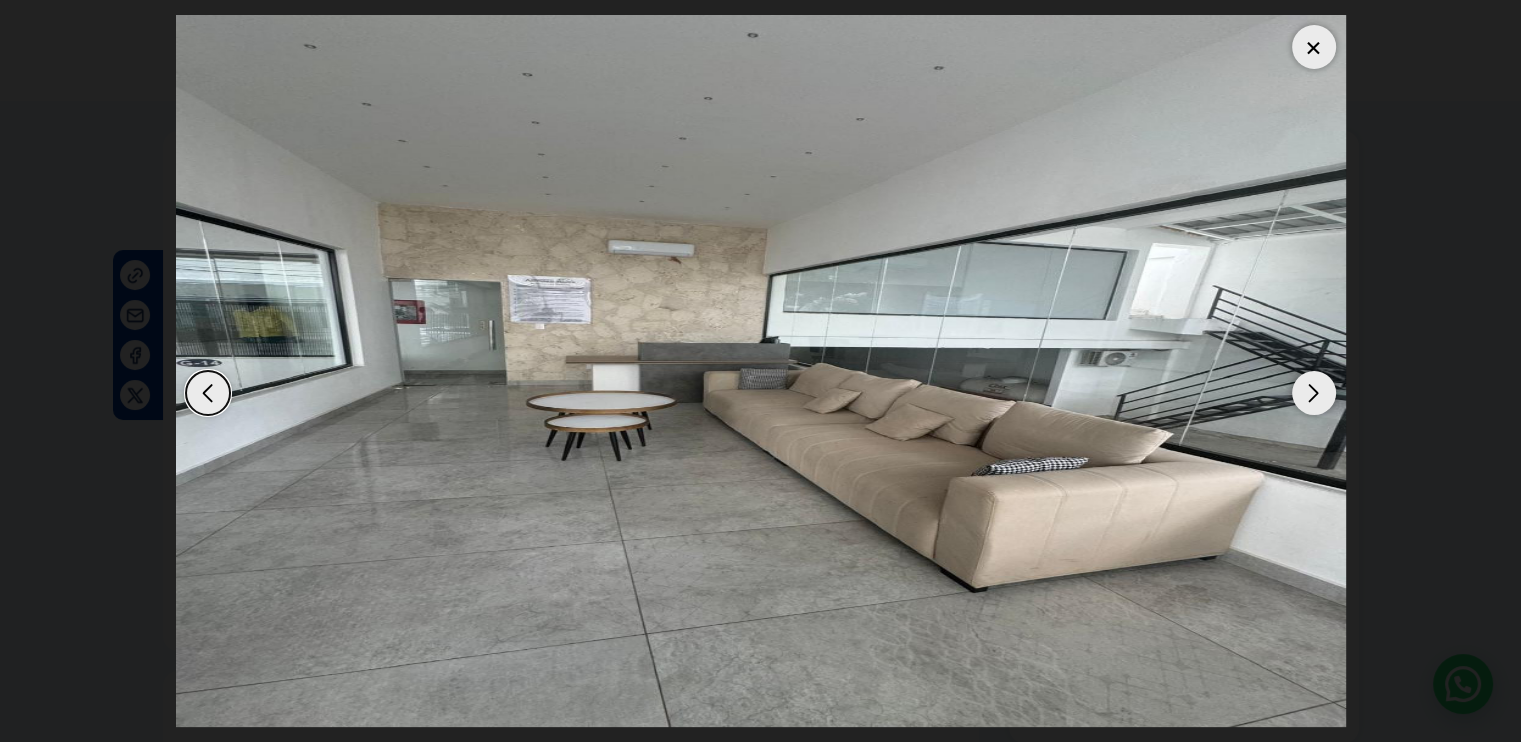 click at bounding box center (1314, 393) 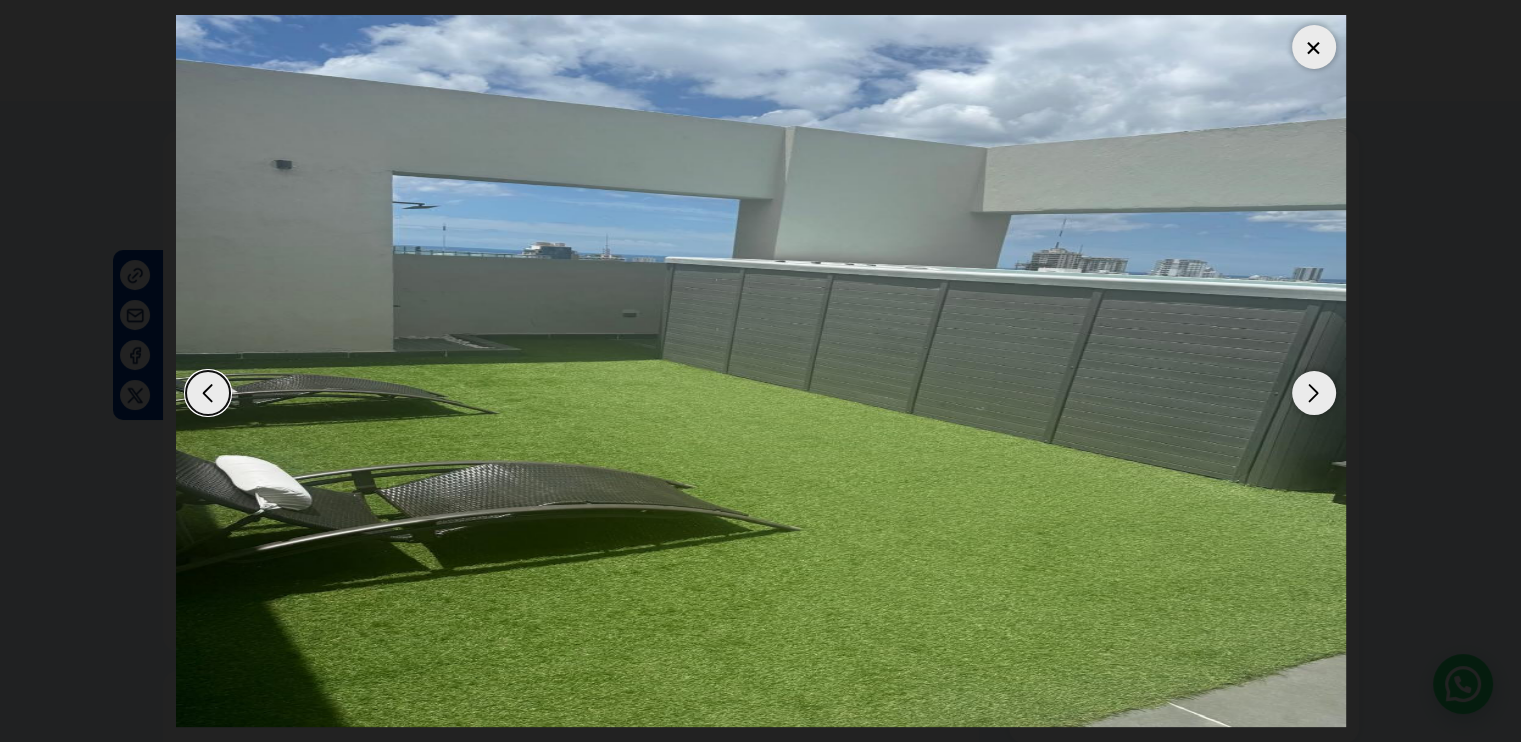 click at bounding box center (1314, 393) 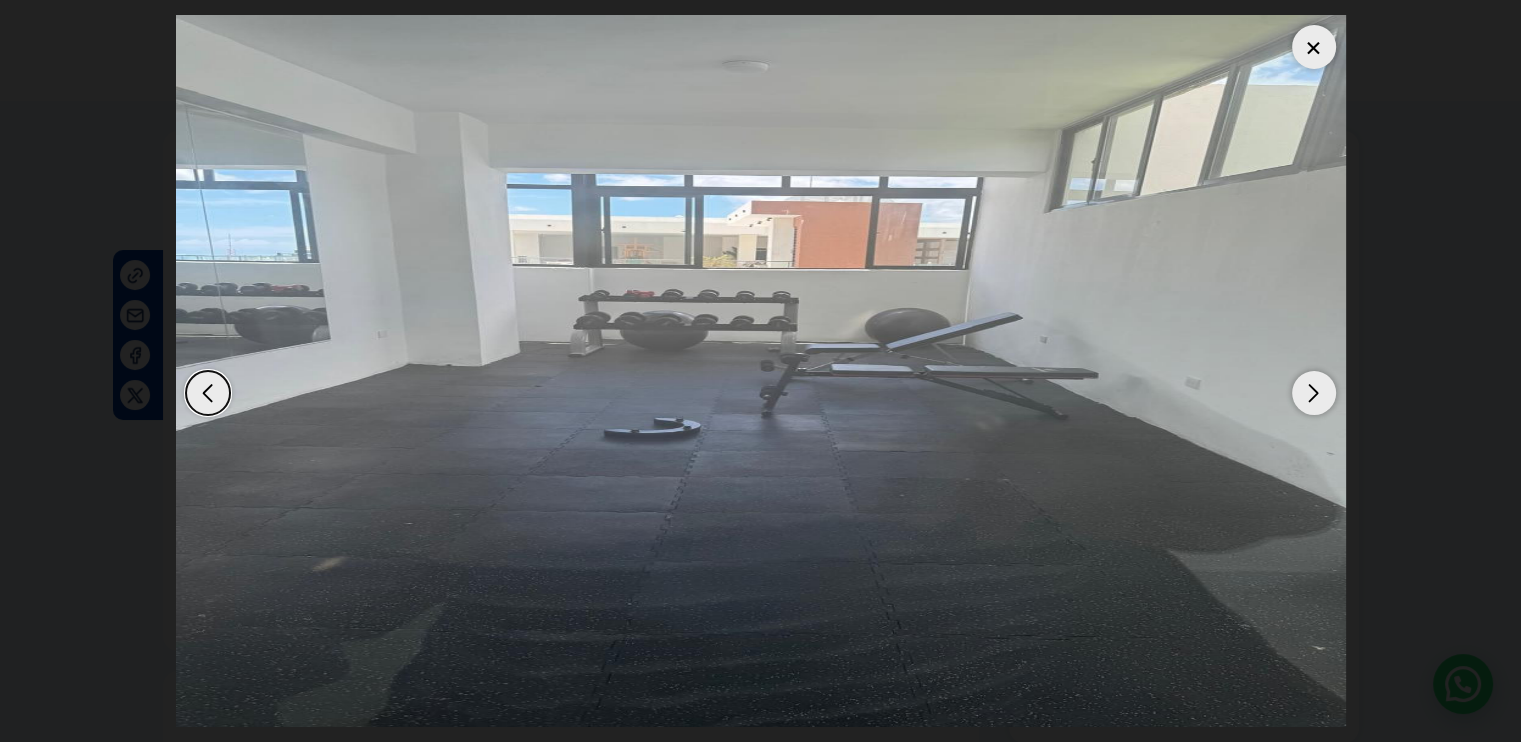 click at bounding box center [1314, 393] 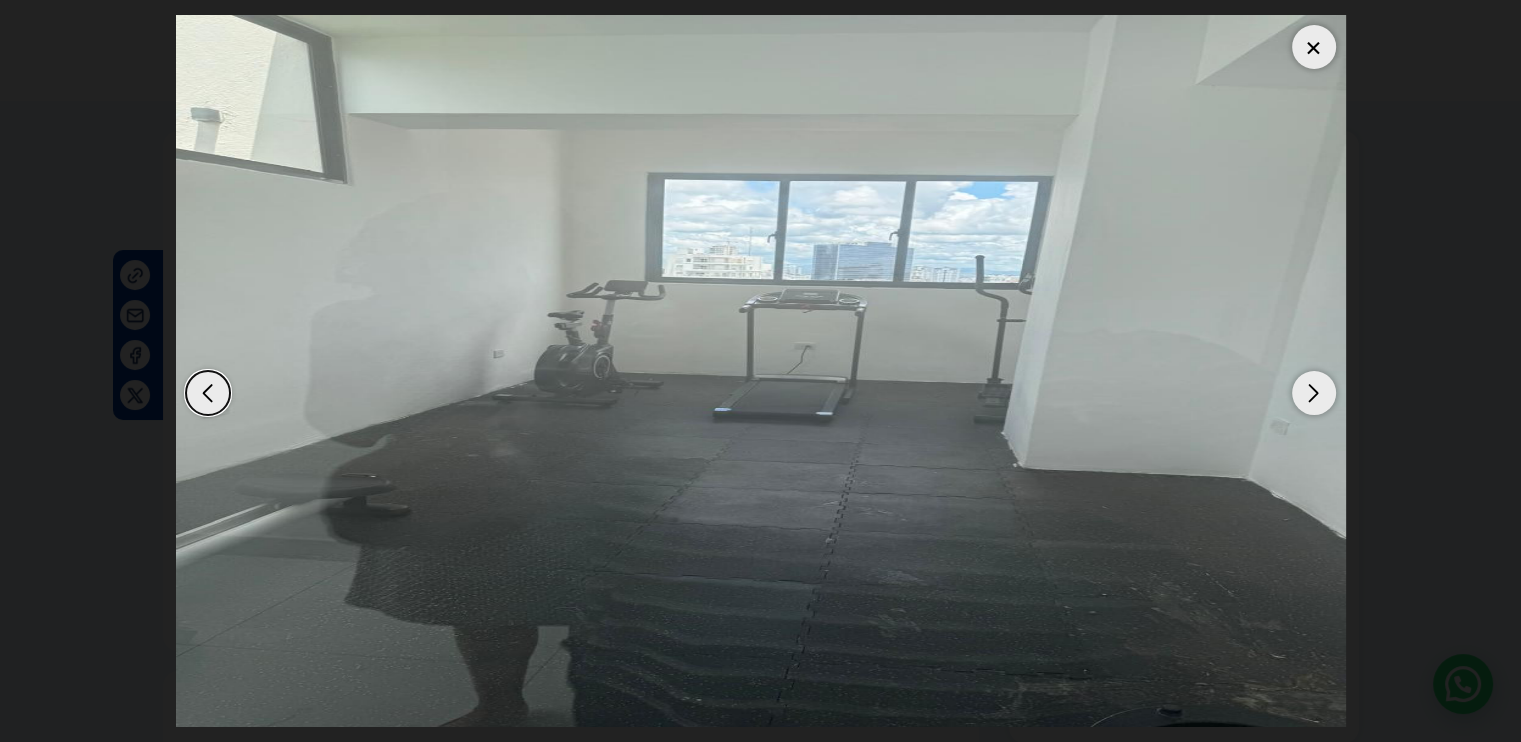 click at bounding box center (1314, 393) 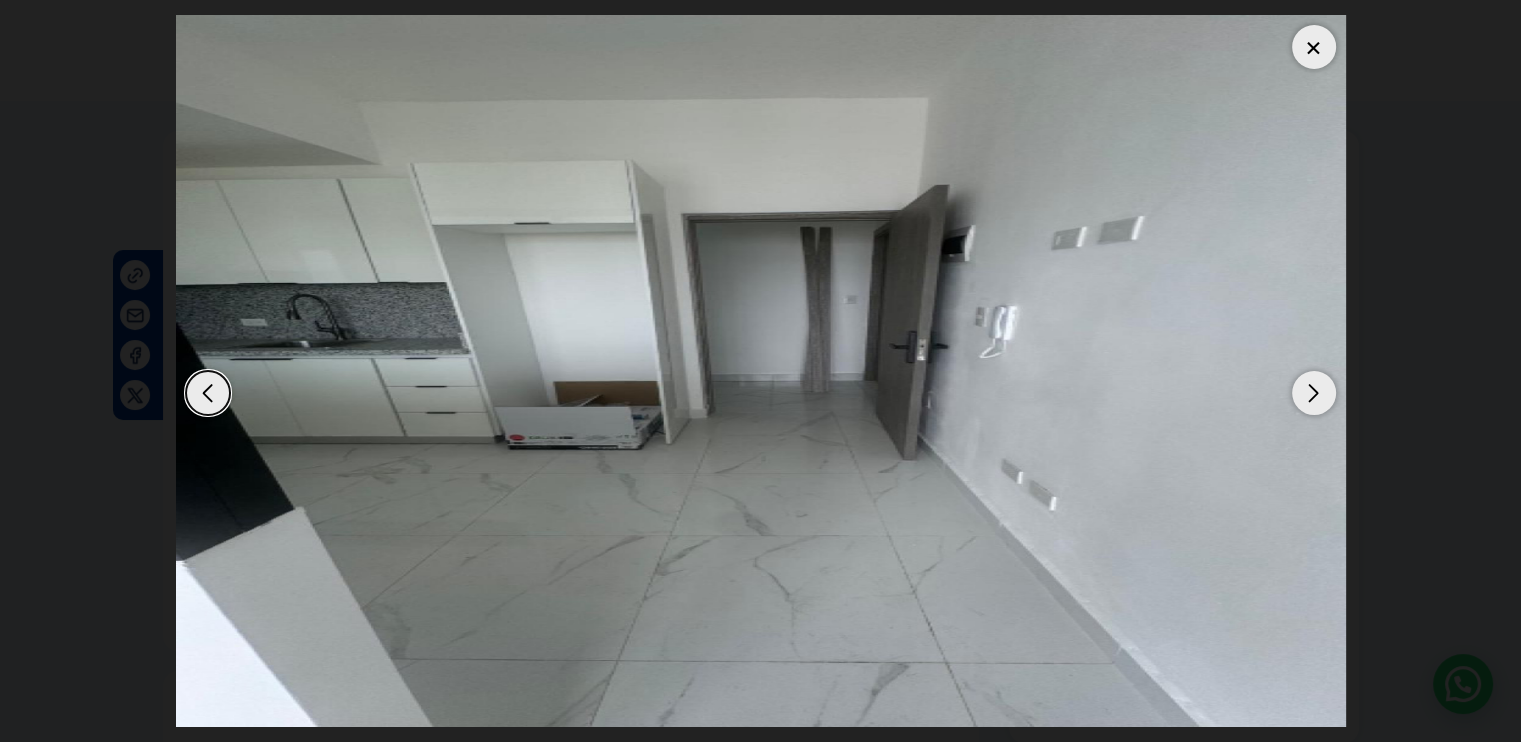 click at bounding box center (1314, 393) 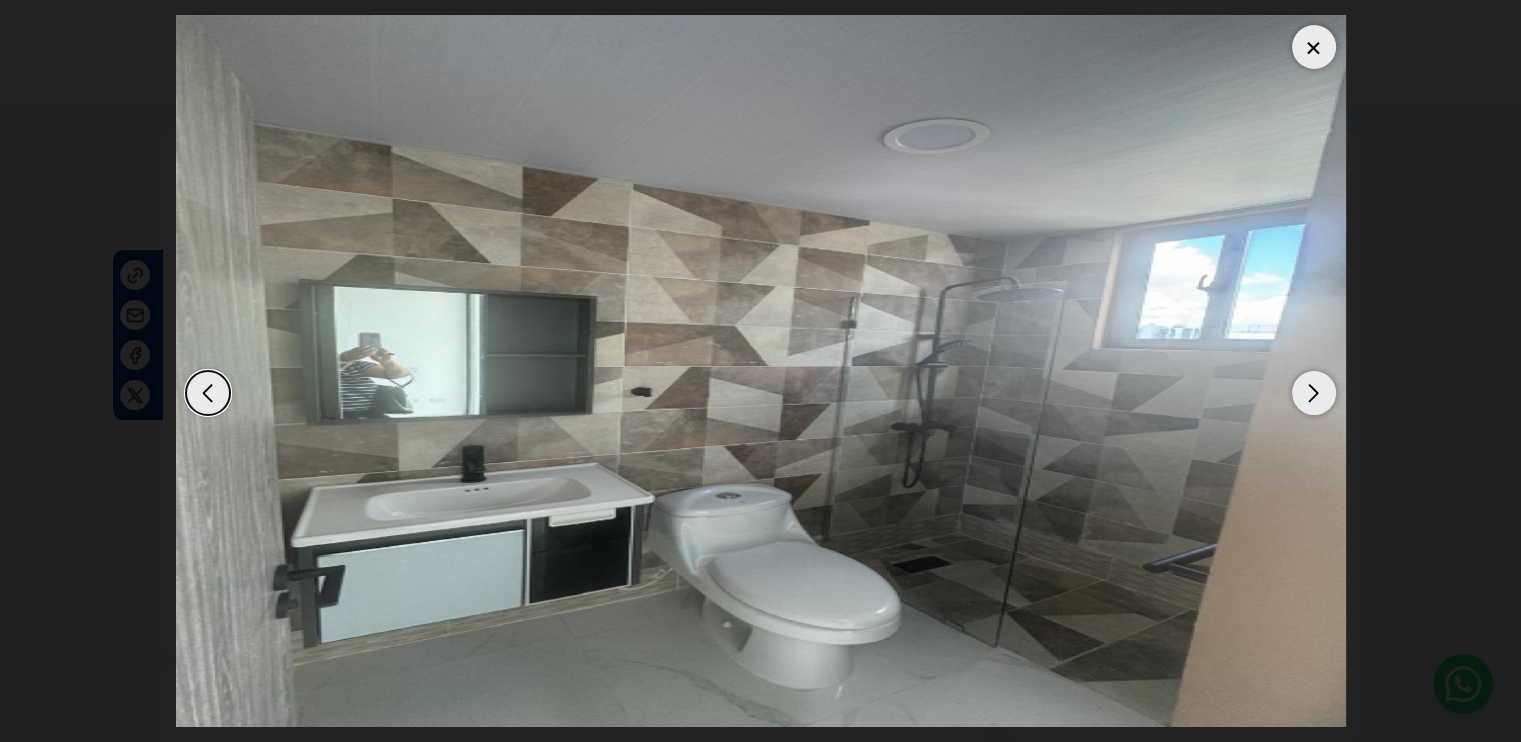click at bounding box center (1314, 393) 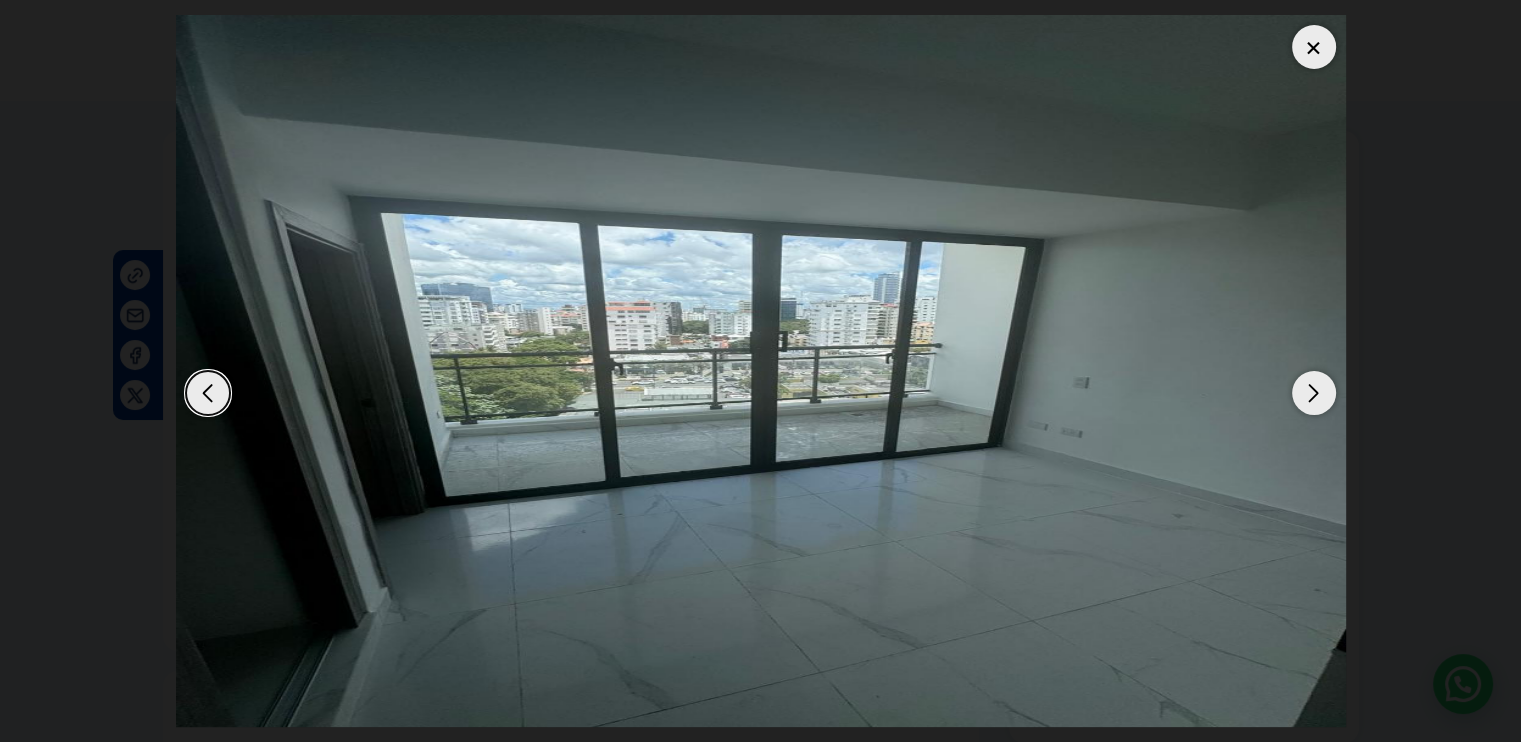 click at bounding box center (1314, 393) 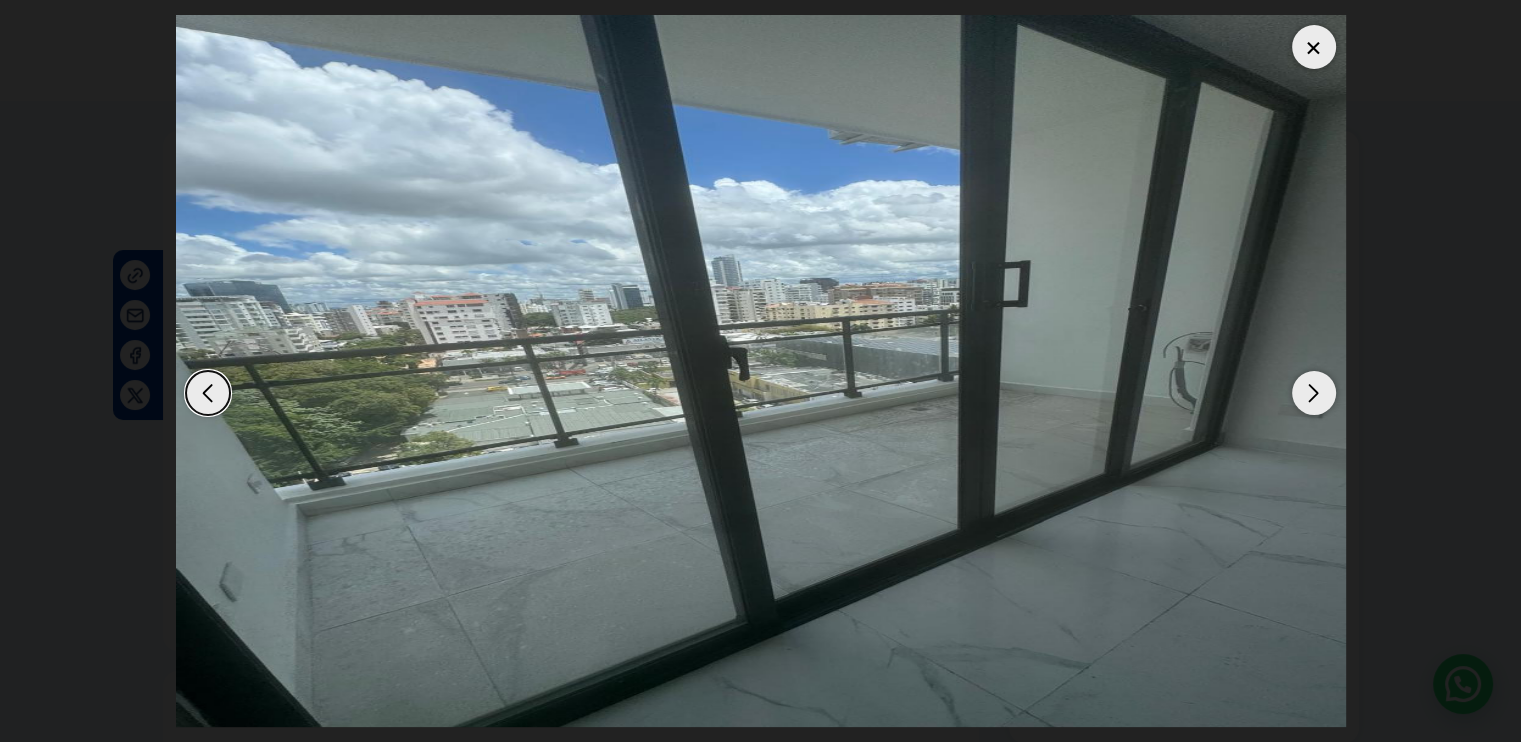 click at bounding box center [1314, 393] 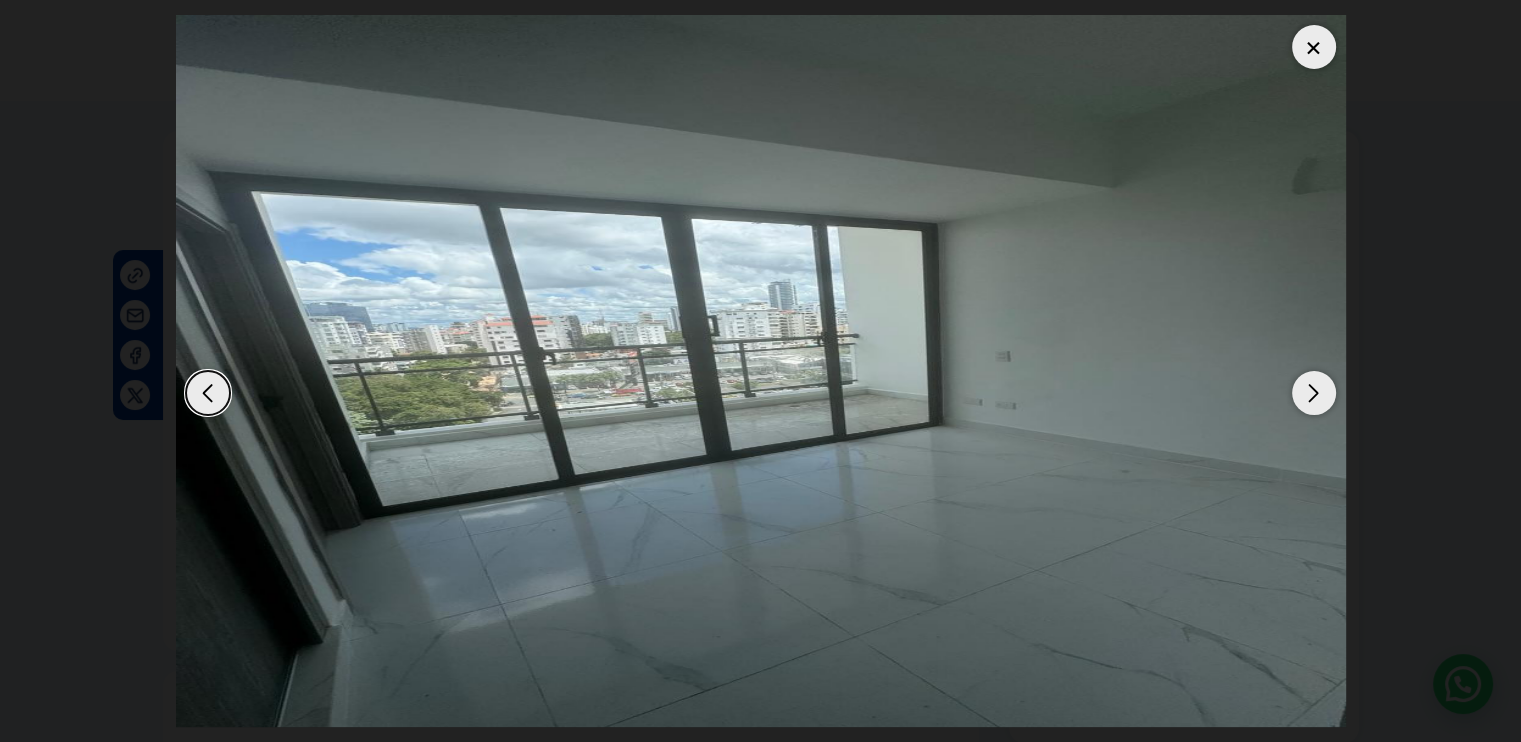 click at bounding box center [1314, 393] 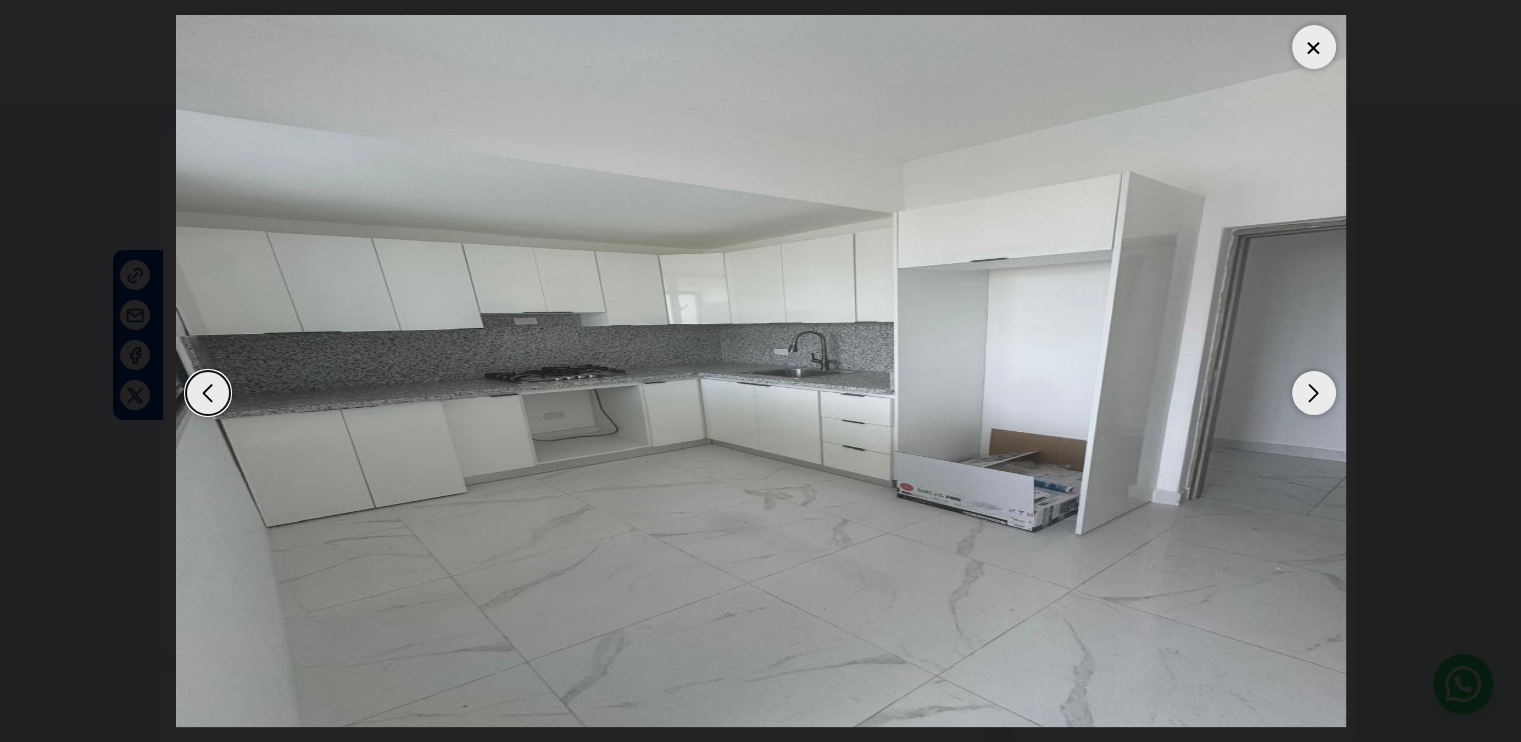 click at bounding box center [1314, 393] 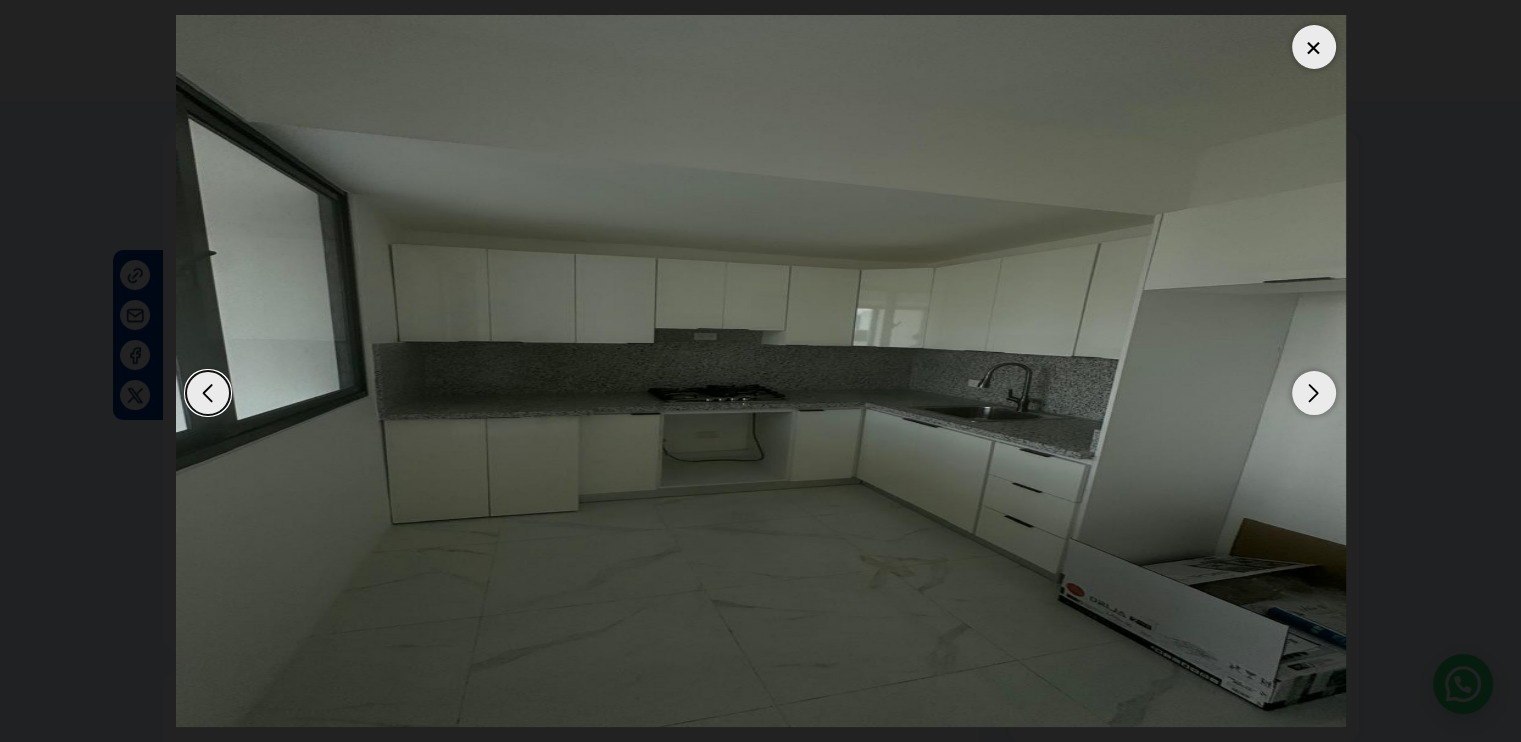 click at bounding box center (761, 371) 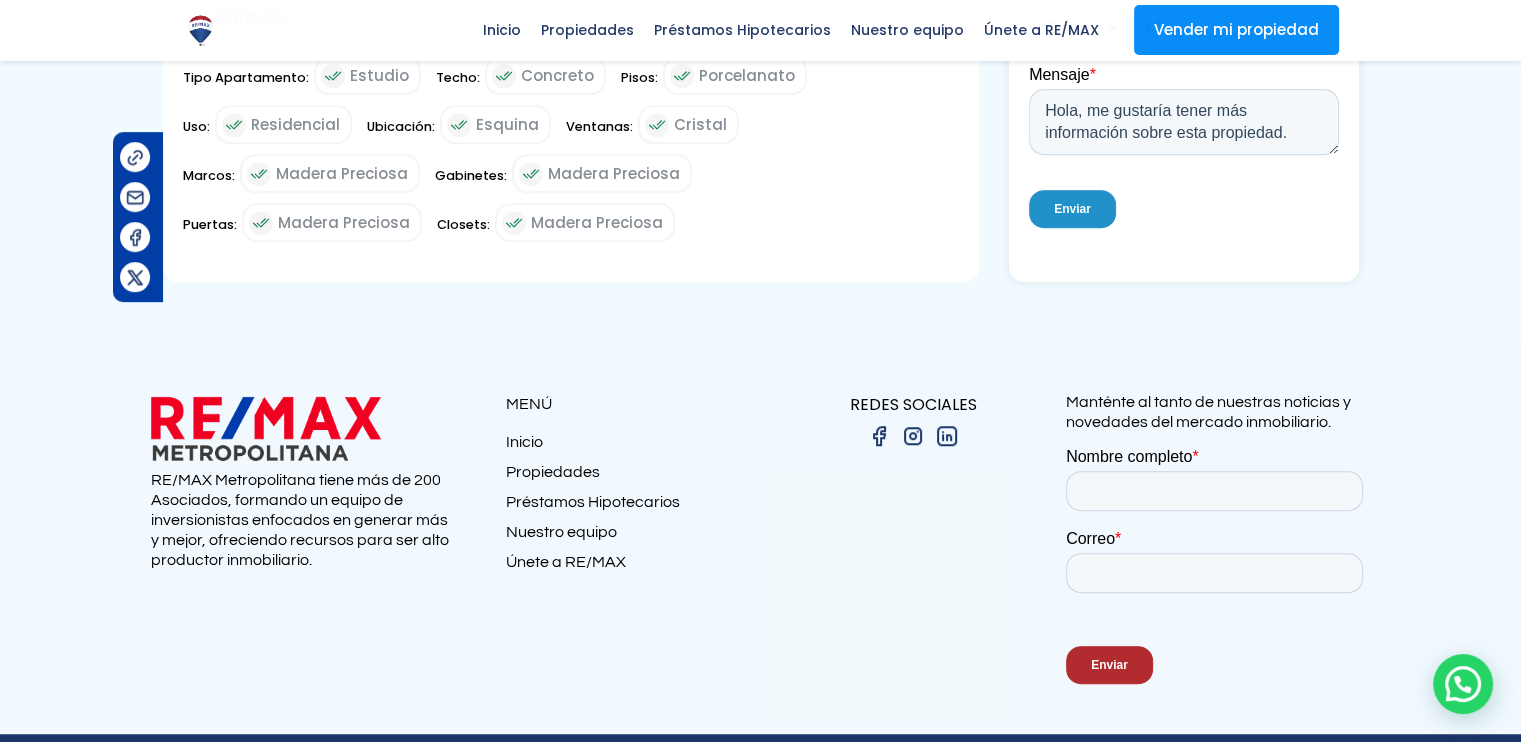 scroll, scrollTop: 1100, scrollLeft: 0, axis: vertical 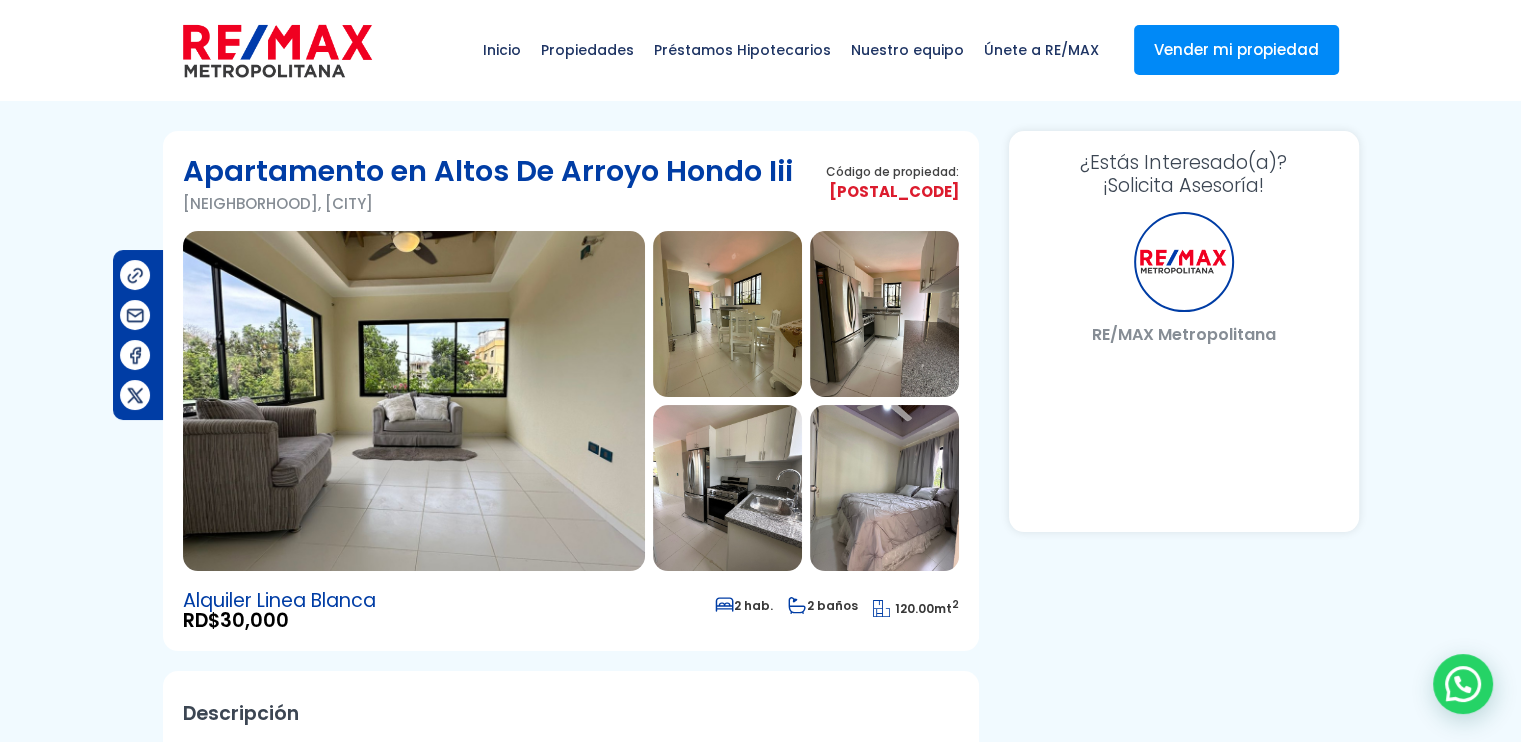 select on "DO" 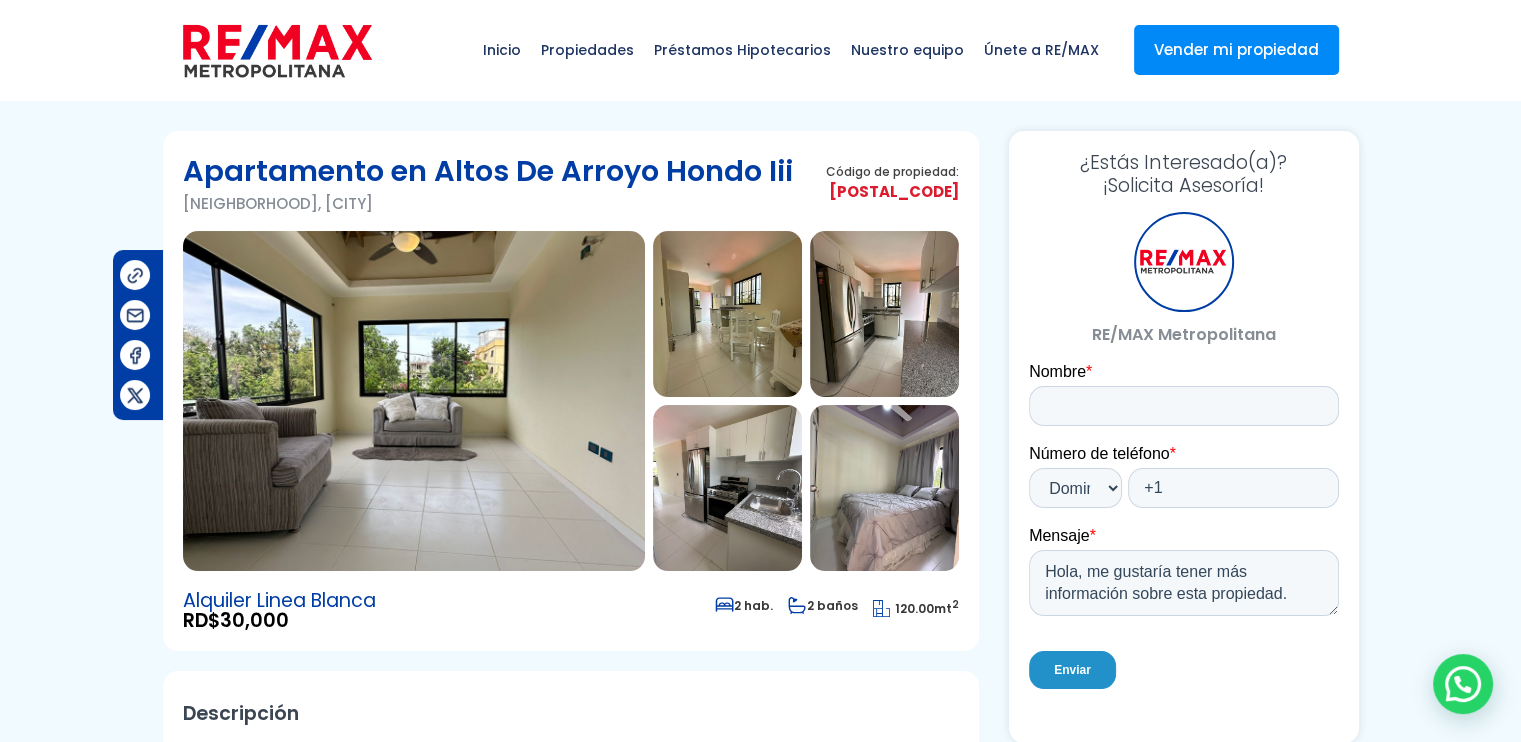 scroll, scrollTop: 0, scrollLeft: 0, axis: both 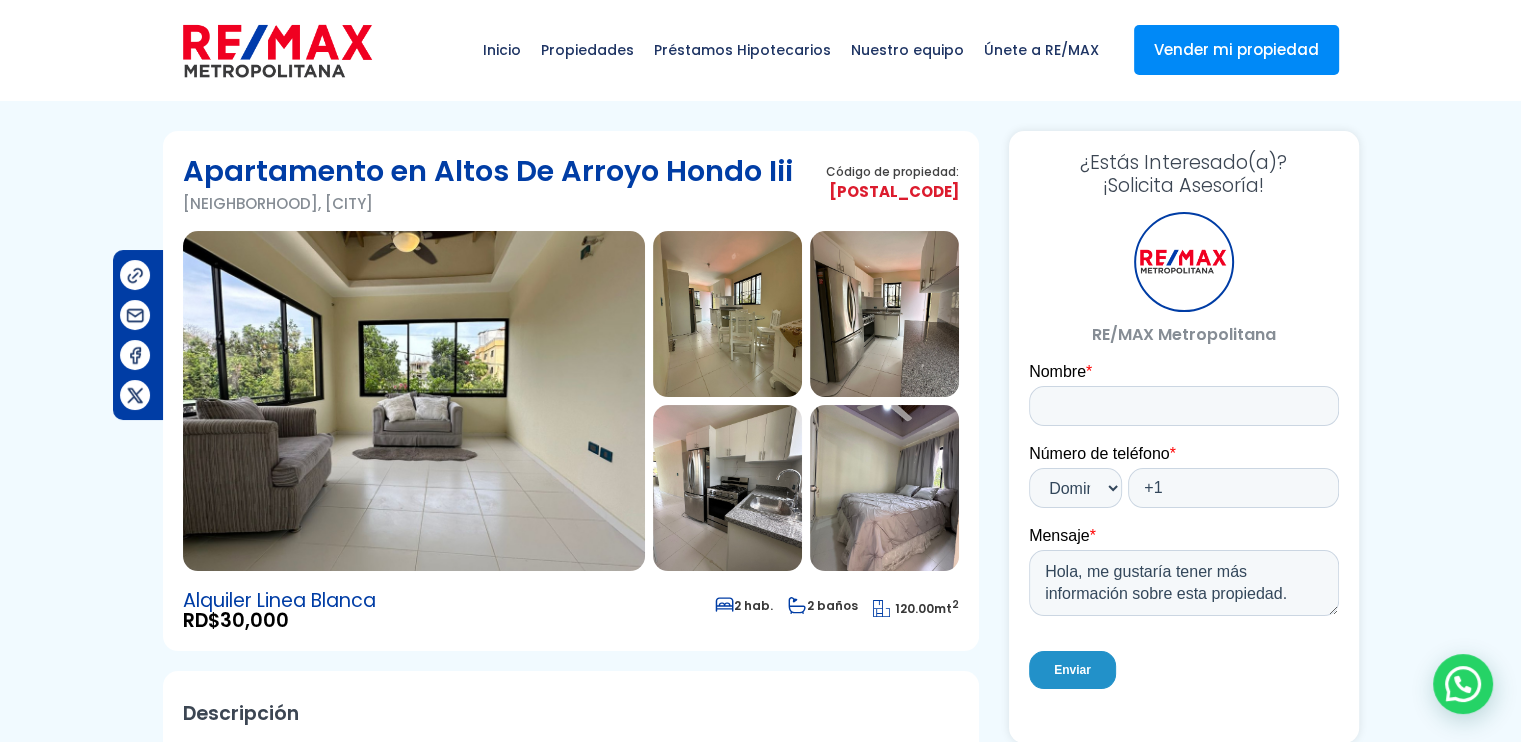 click at bounding box center [727, 314] 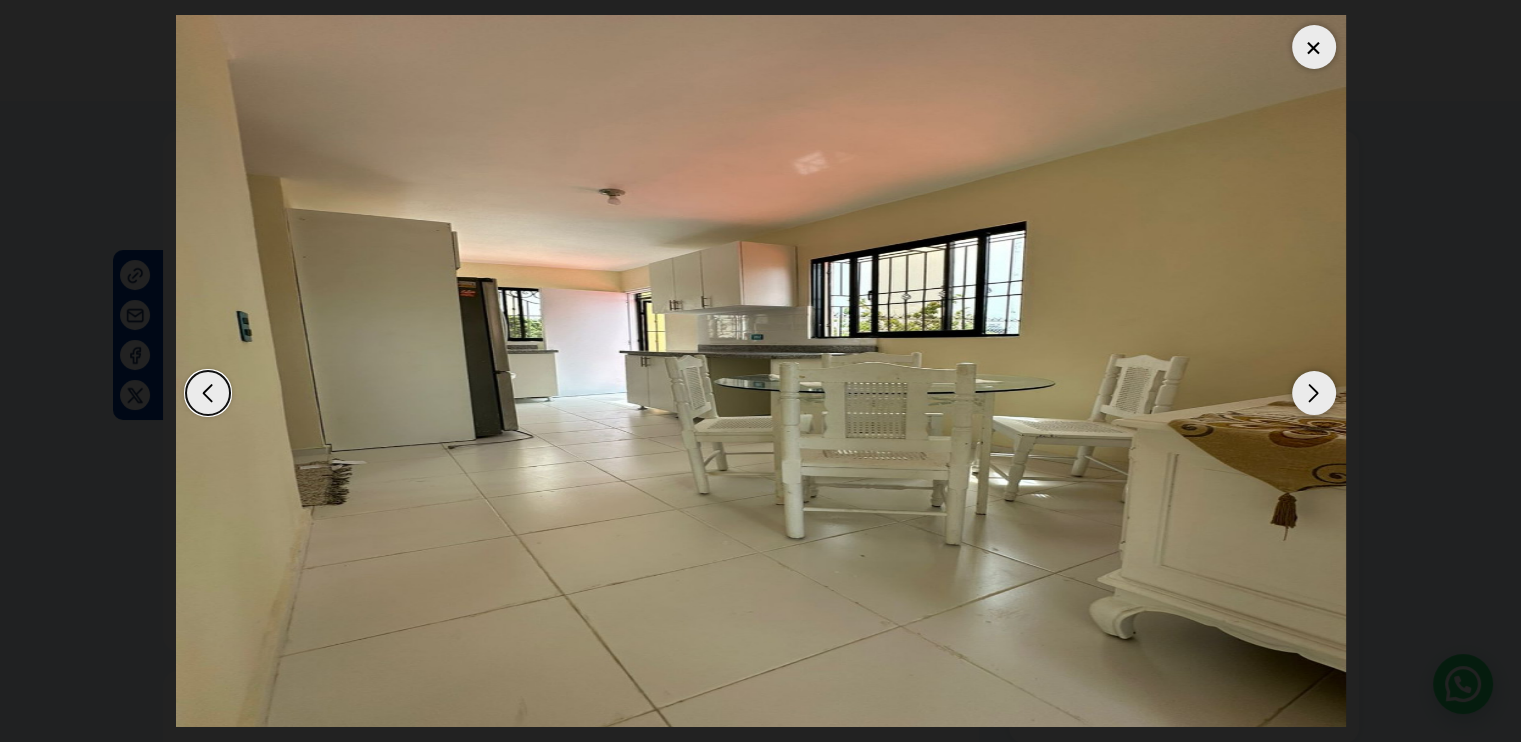 click at bounding box center (1314, 393) 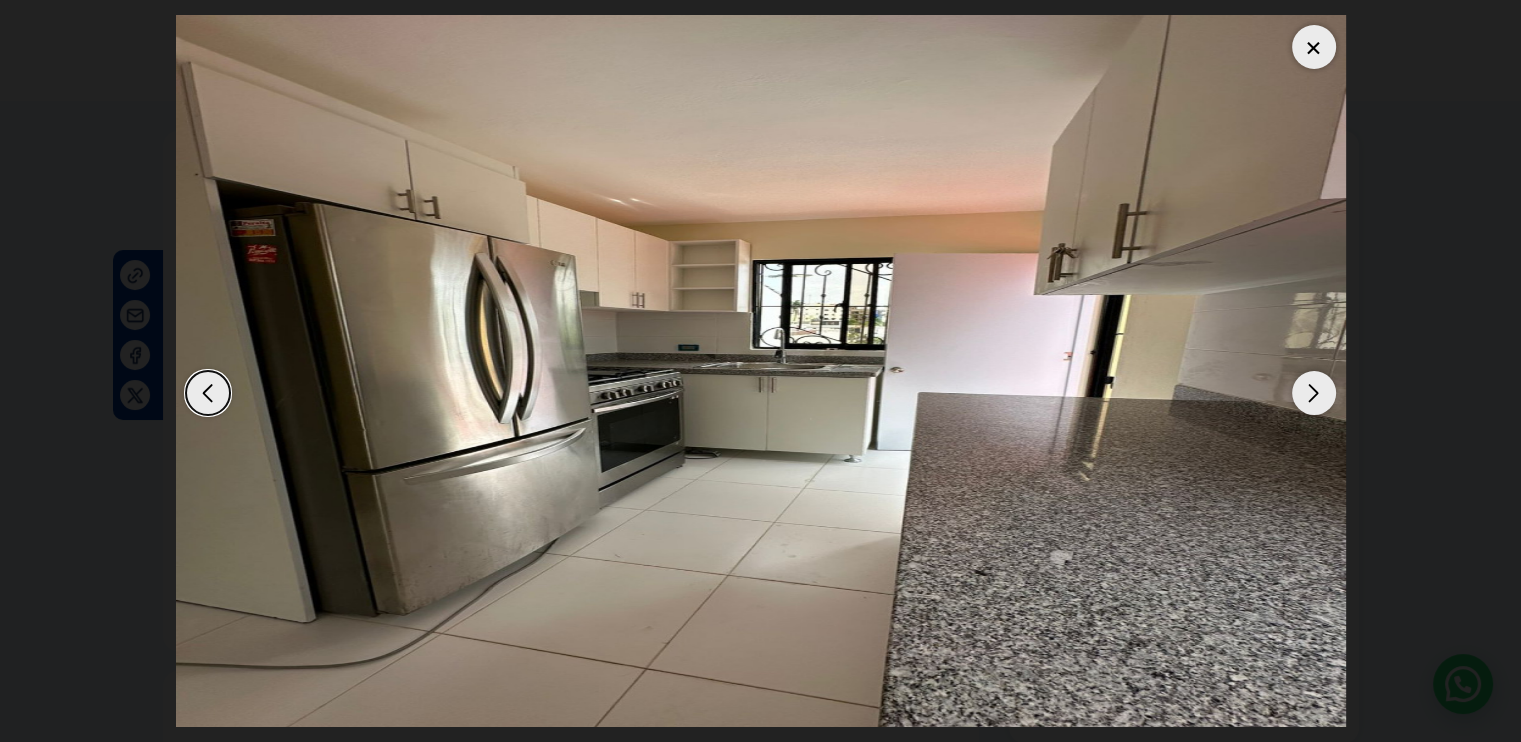 click at bounding box center [1314, 393] 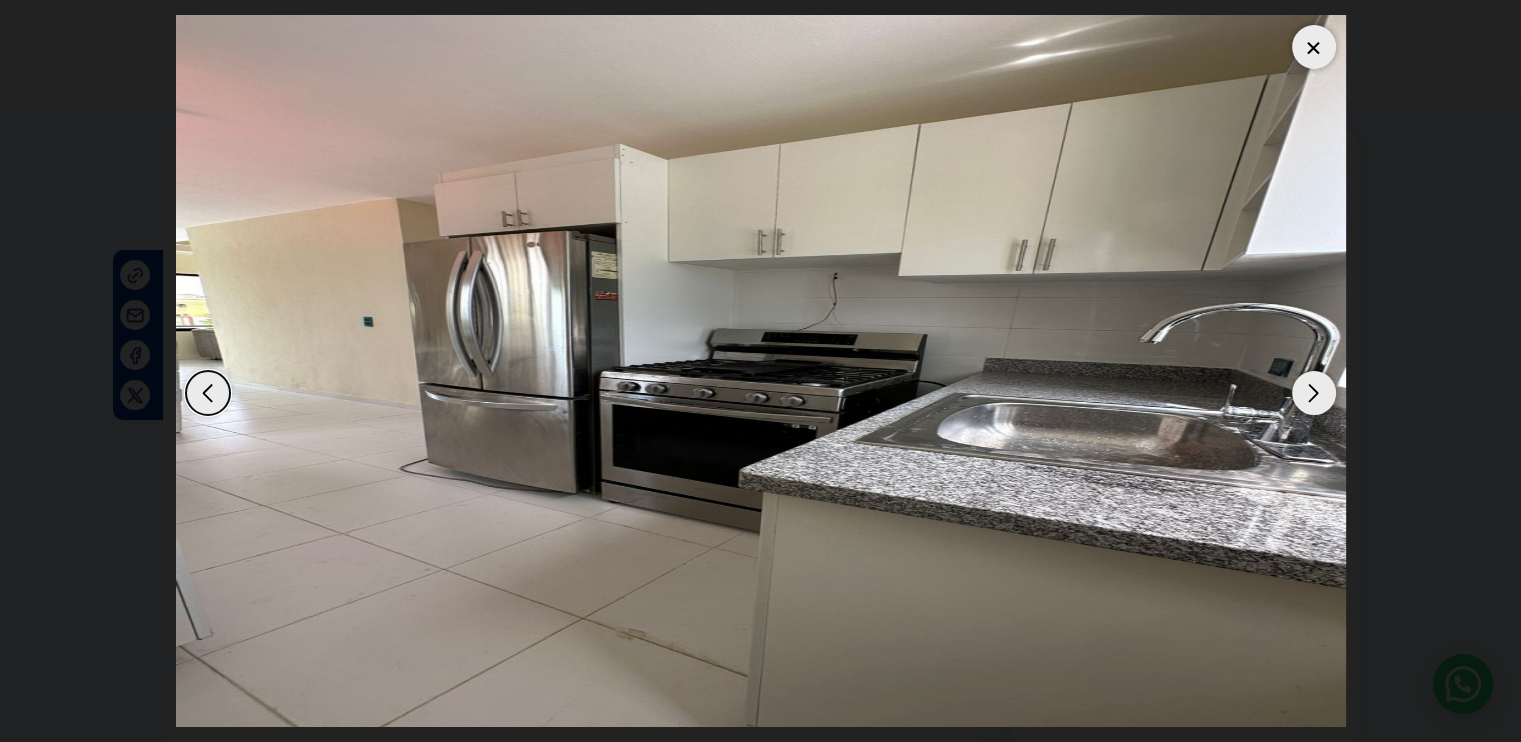 click at bounding box center (1314, 393) 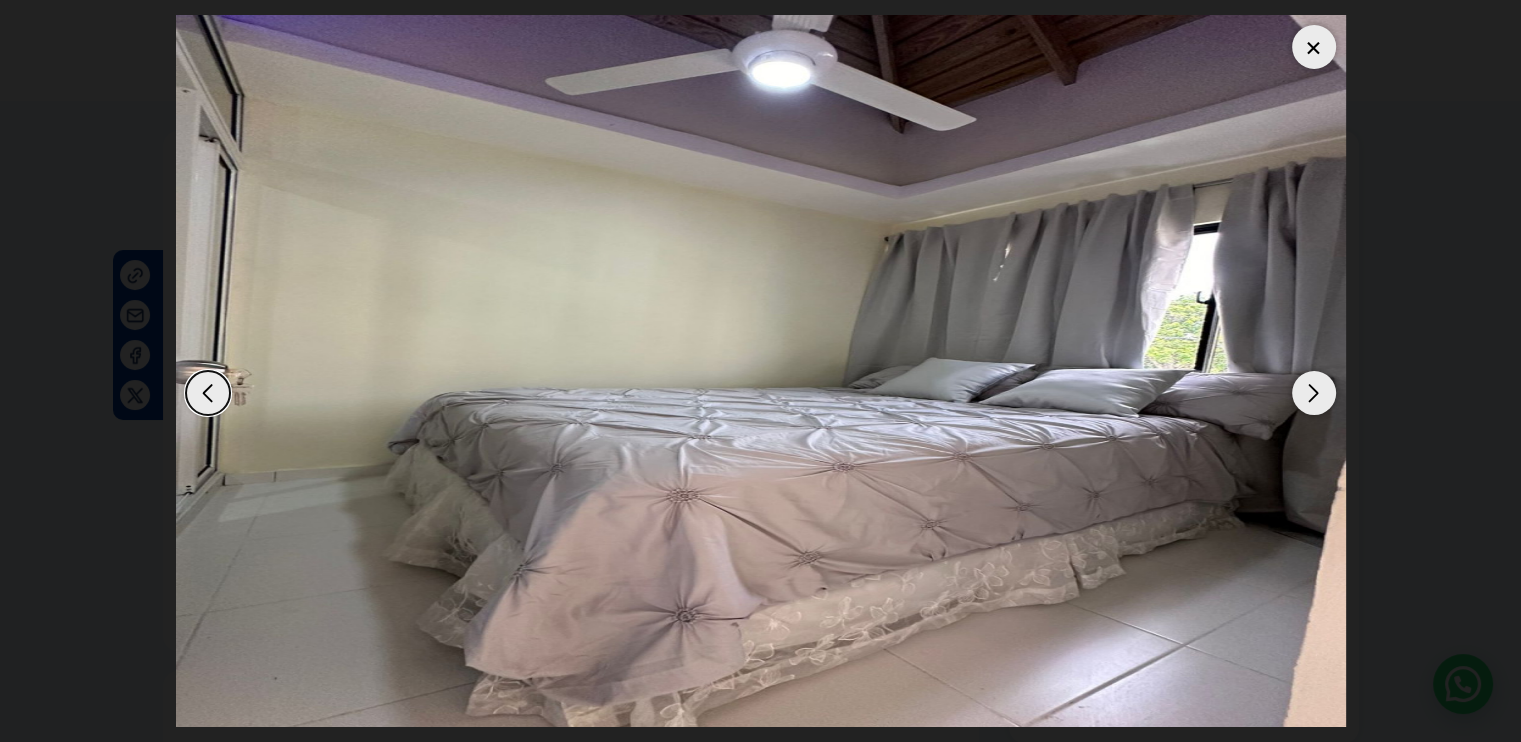 click at bounding box center (1314, 393) 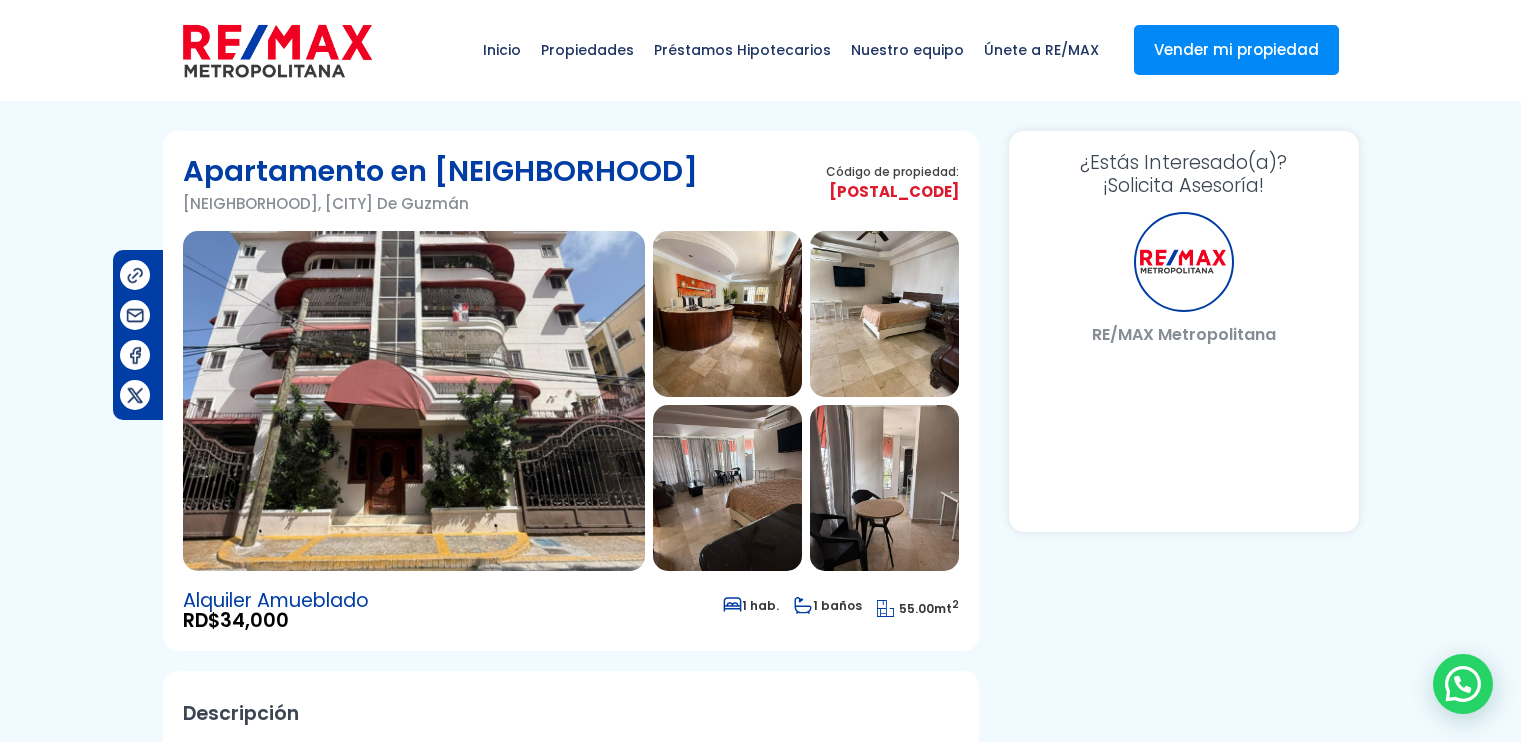 scroll, scrollTop: 0, scrollLeft: 0, axis: both 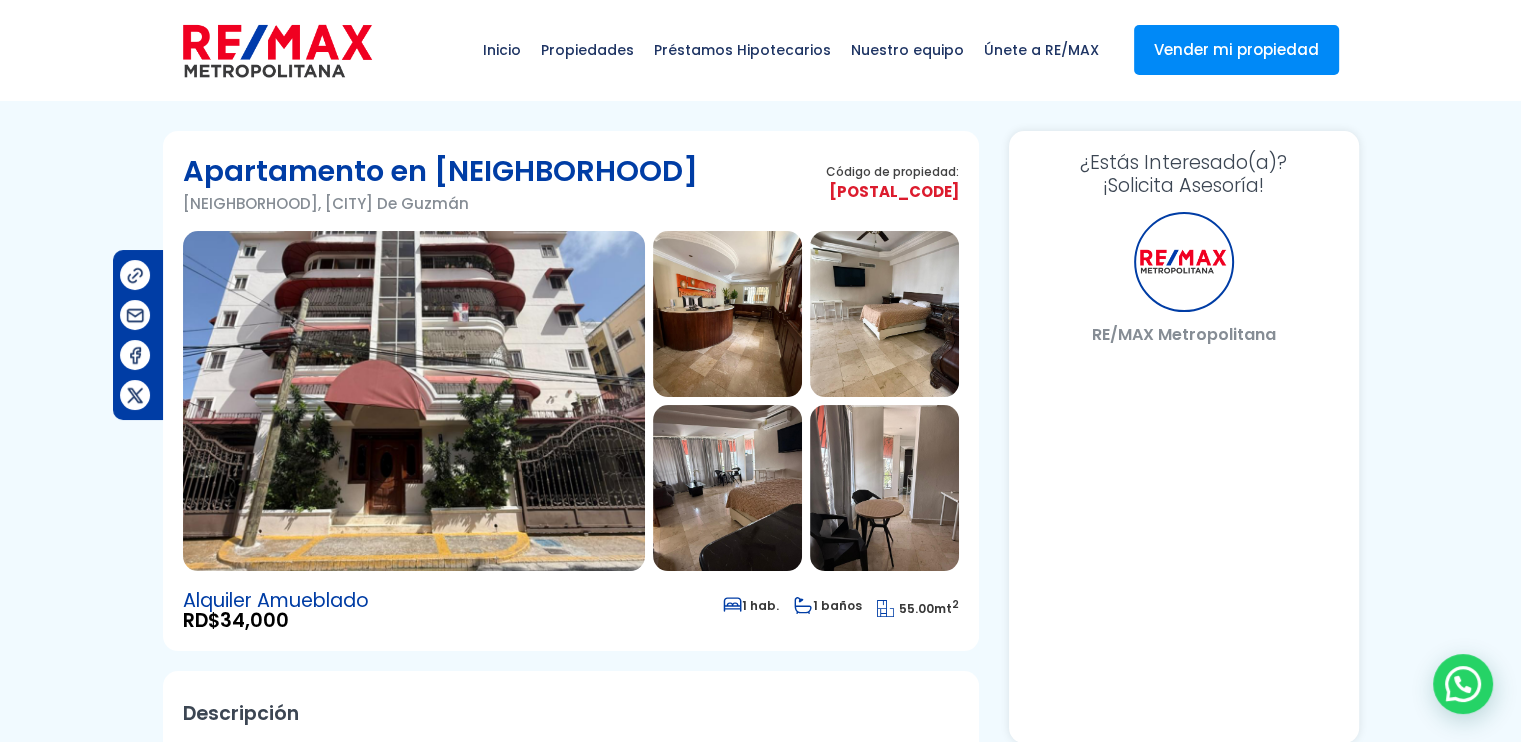 select on "DO" 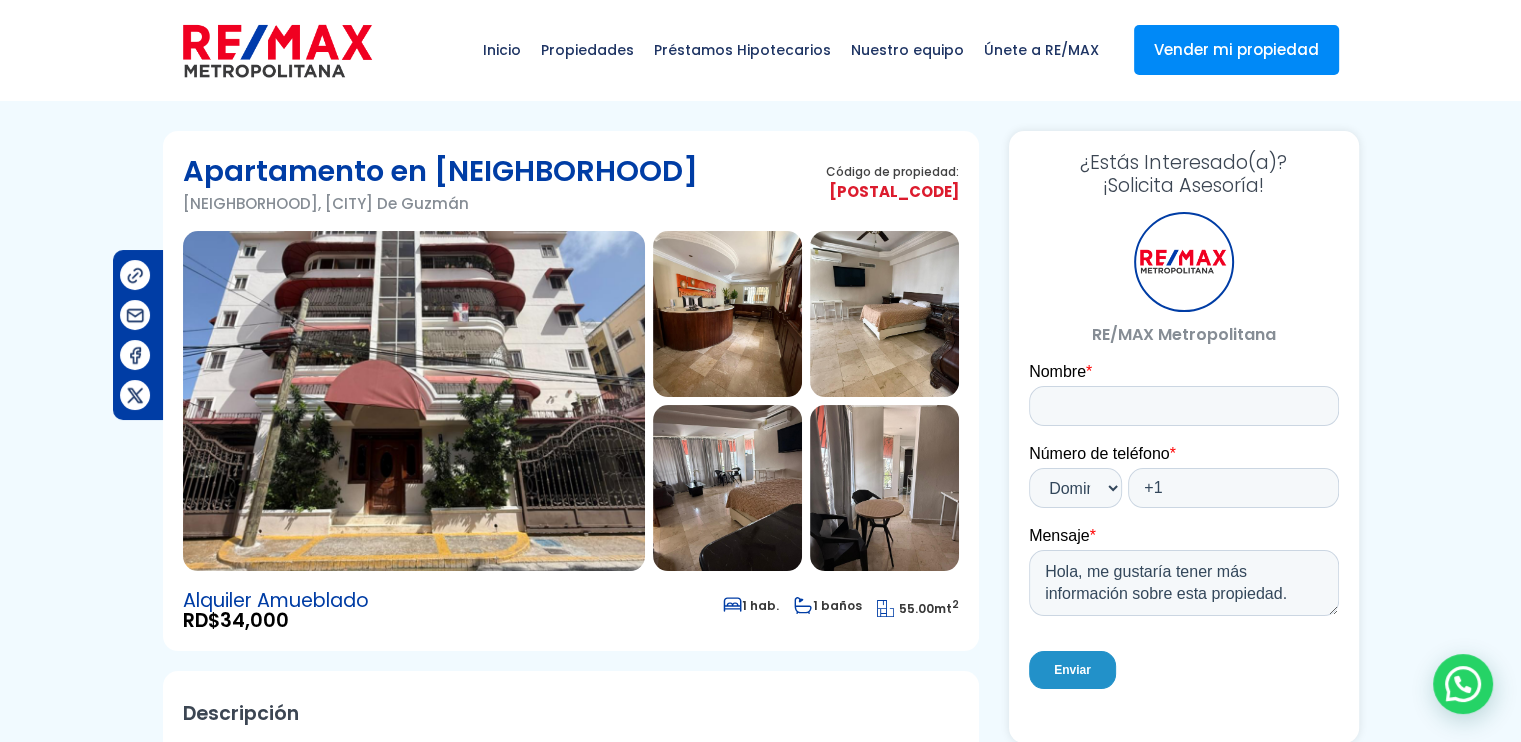 scroll, scrollTop: 0, scrollLeft: 0, axis: both 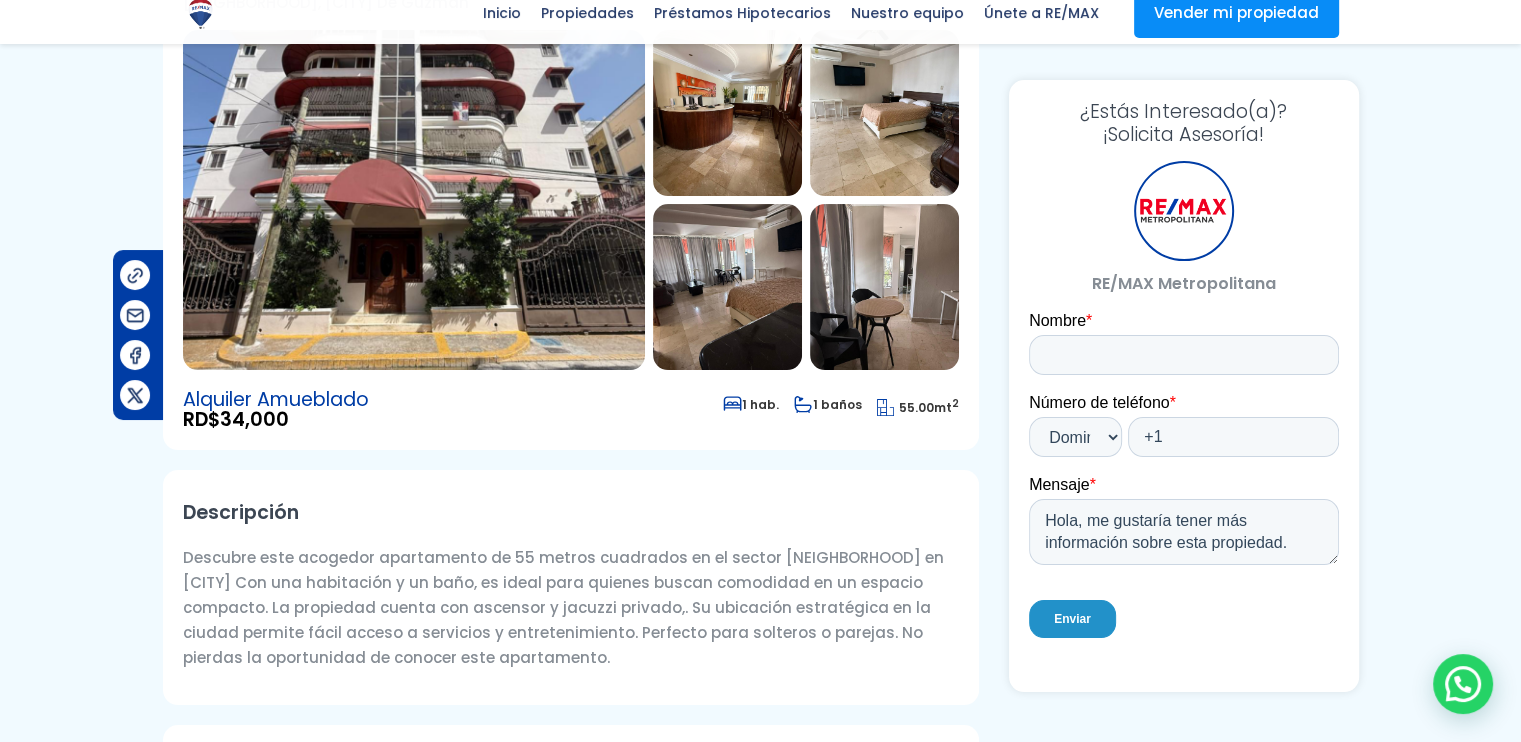 click at bounding box center [727, 287] 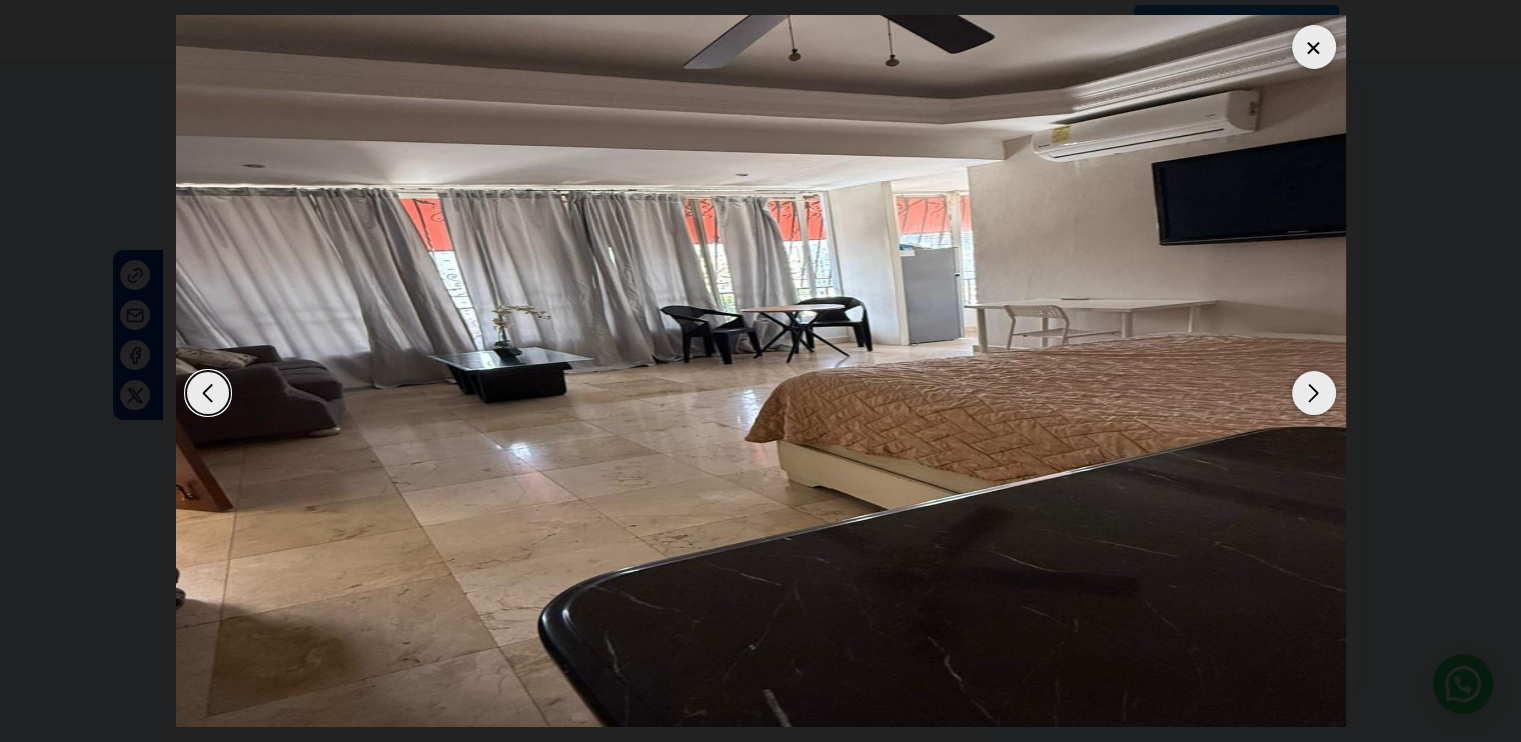 click at bounding box center (1314, 393) 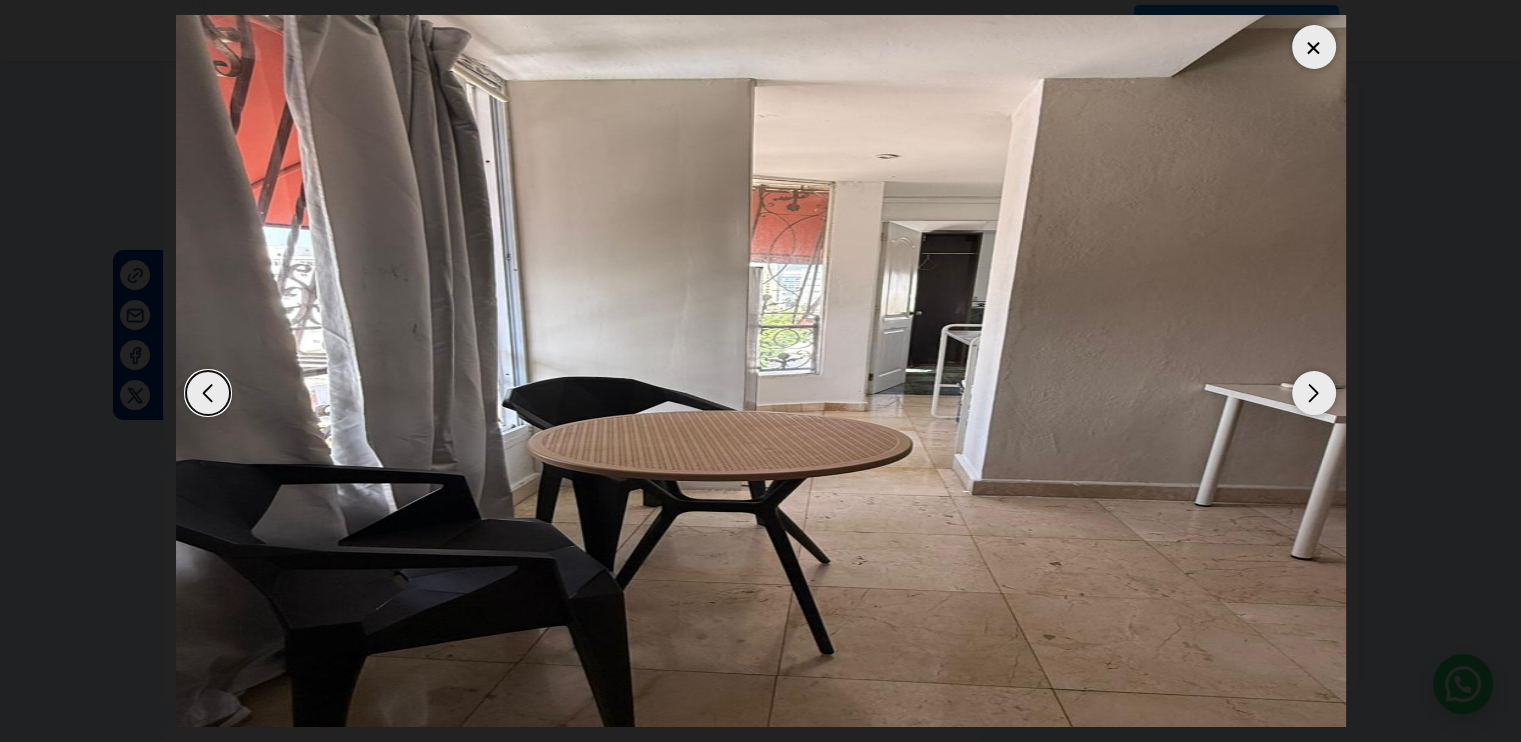 click at bounding box center (1314, 393) 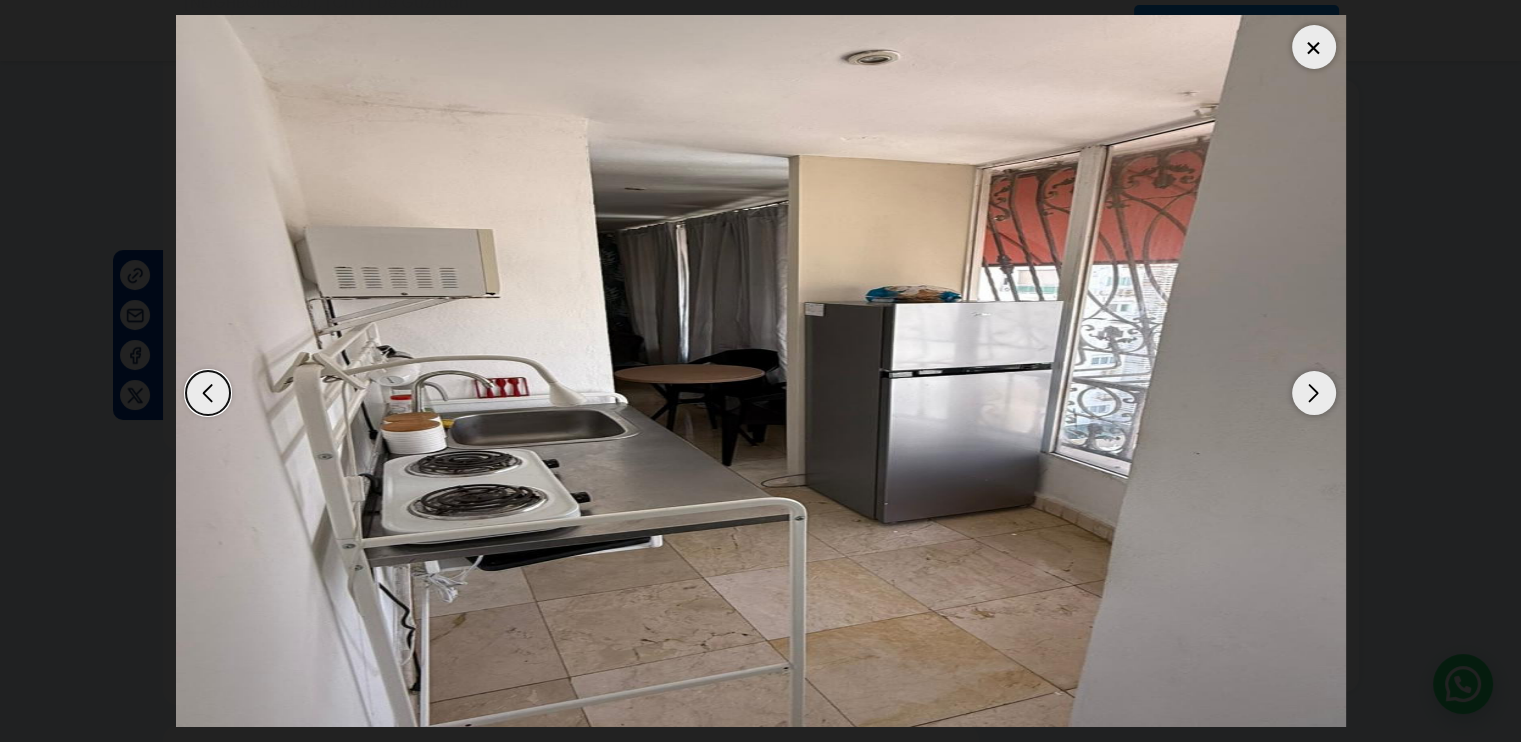 click at bounding box center (1314, 393) 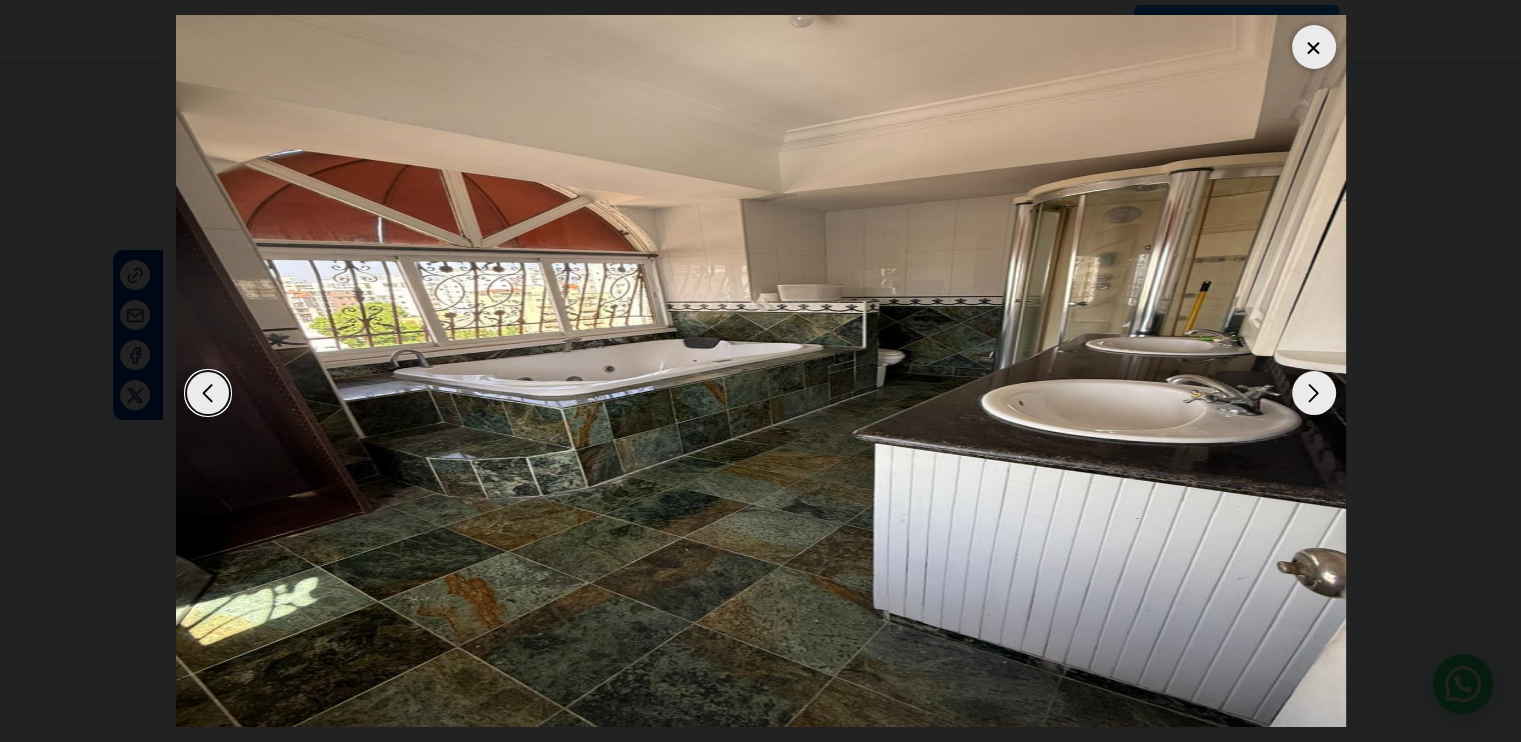 click at bounding box center [1314, 393] 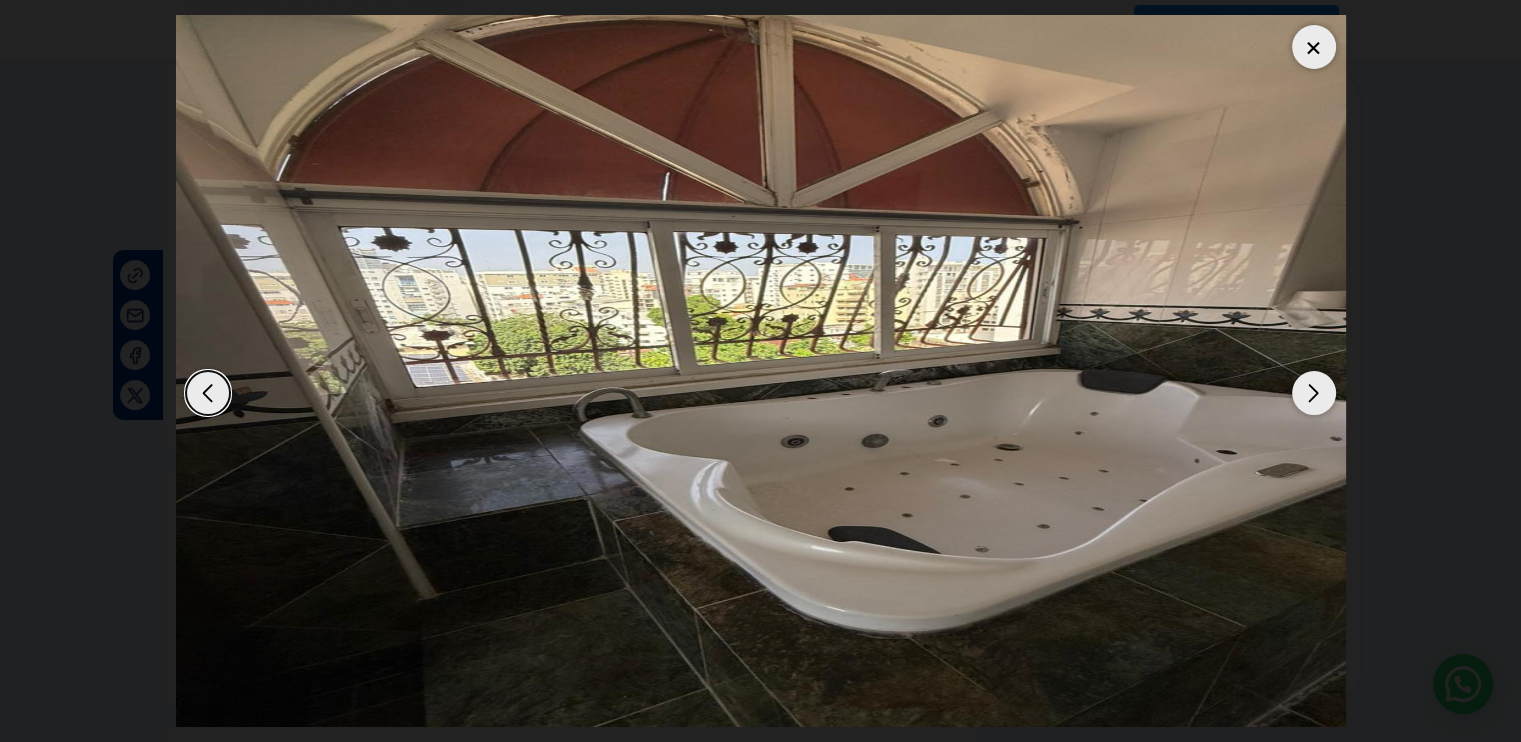 click at bounding box center [1314, 393] 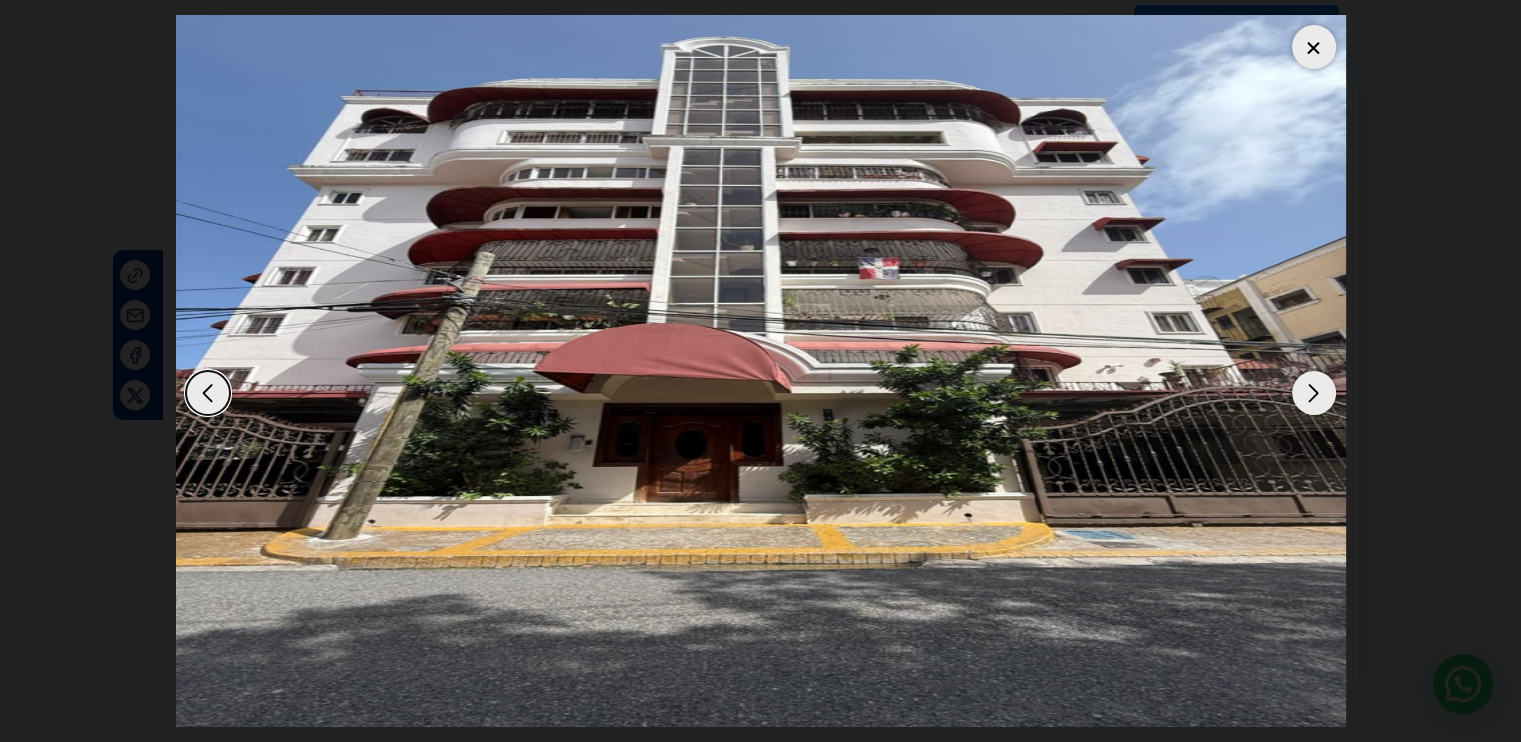 click at bounding box center [1314, 393] 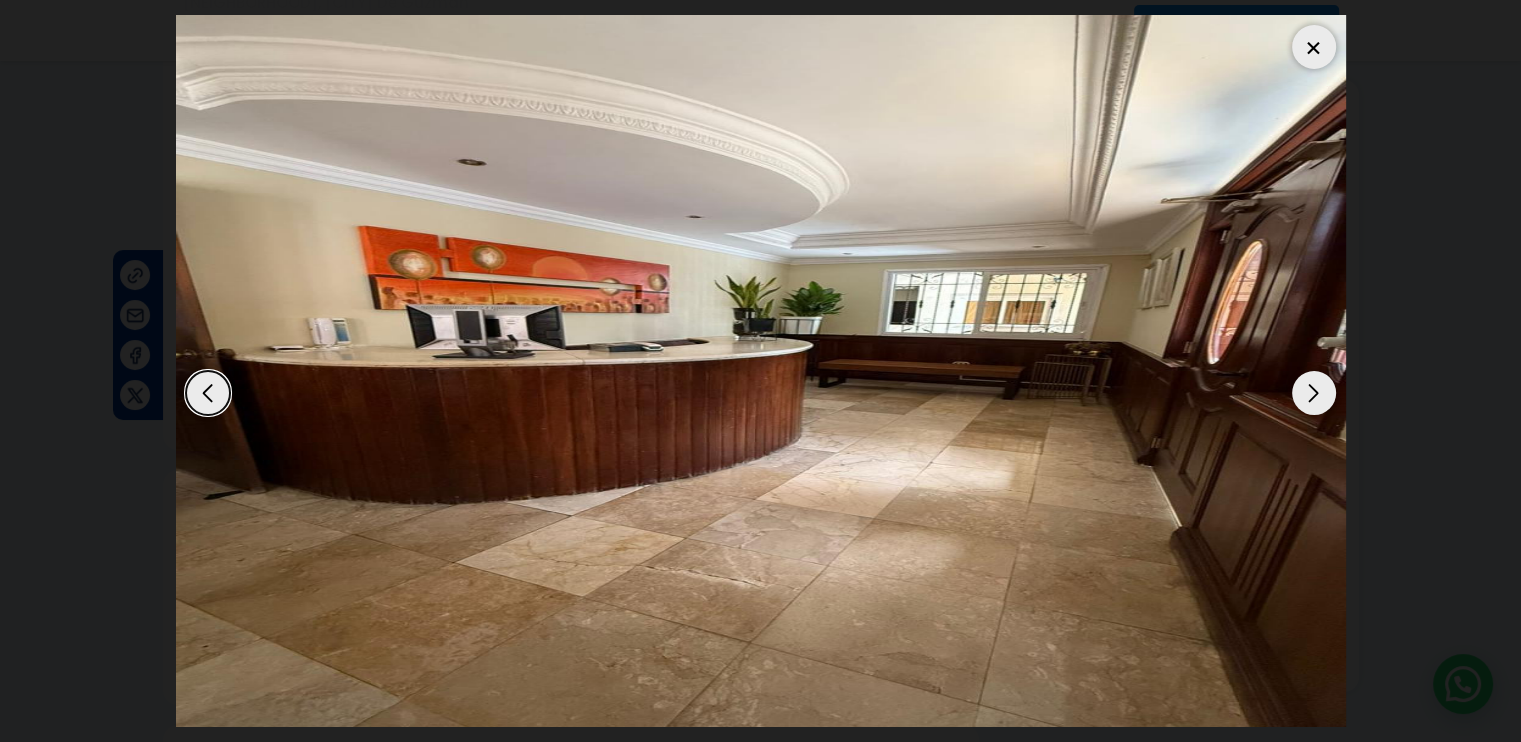 click at bounding box center (761, 371) 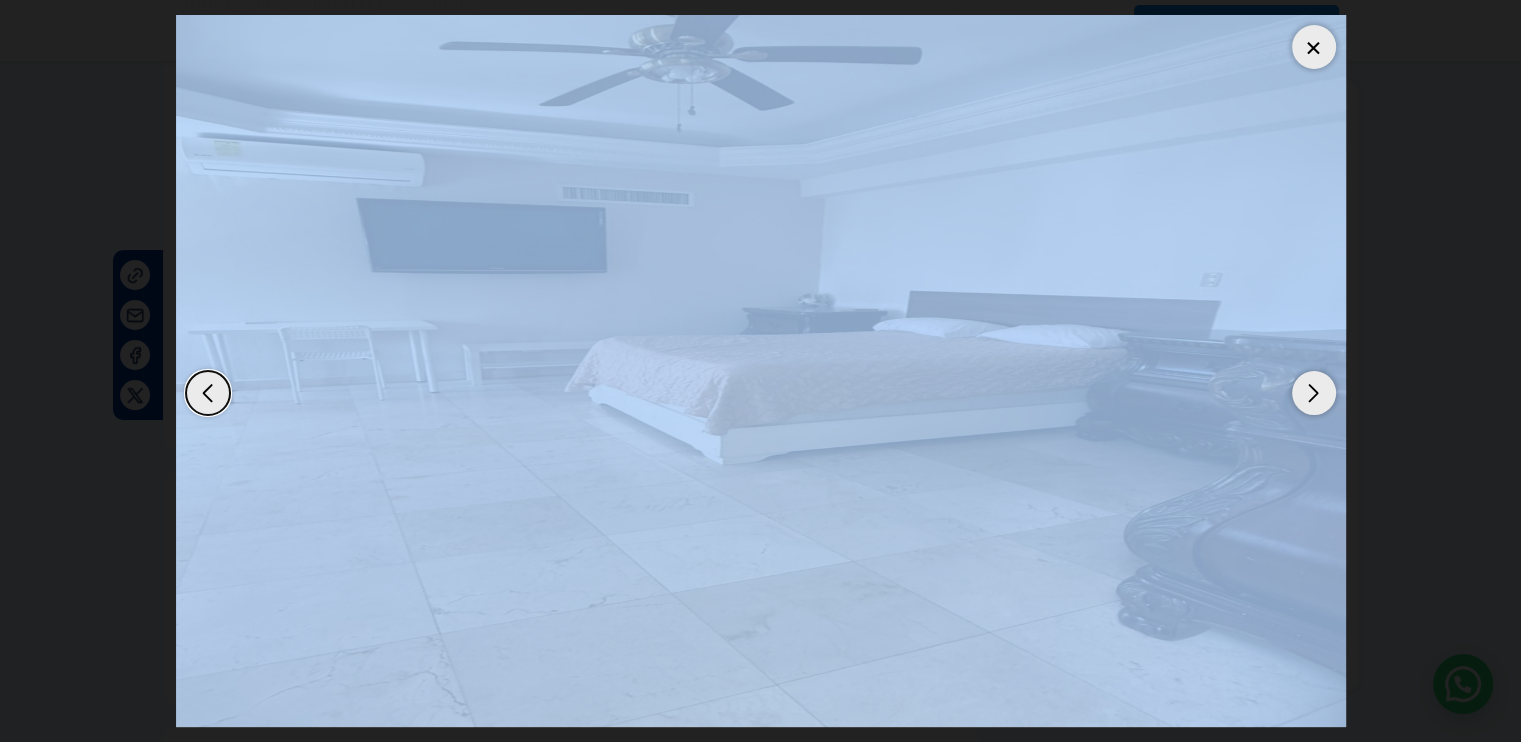 click at bounding box center [1314, 393] 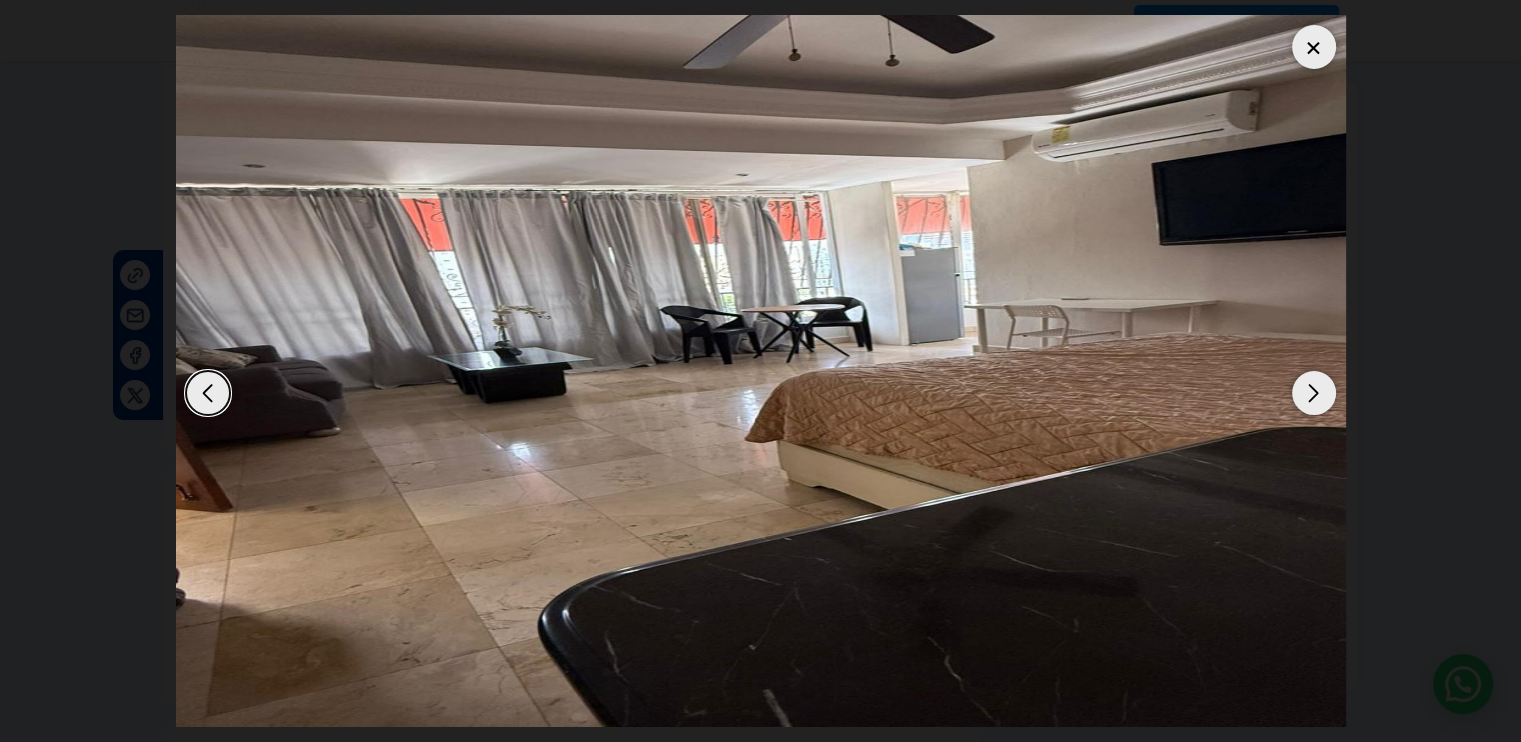 click at bounding box center (1314, 393) 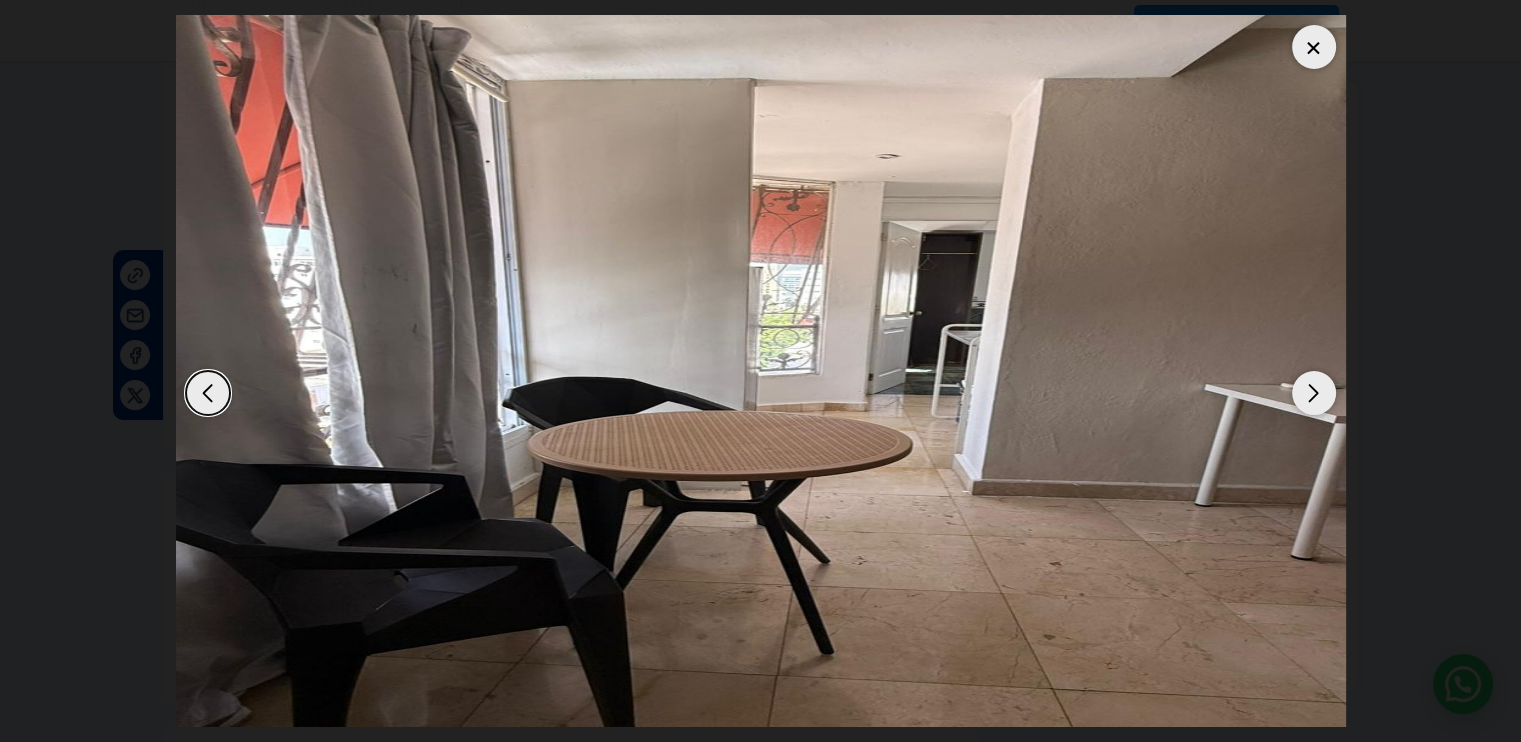 click at bounding box center [1314, 393] 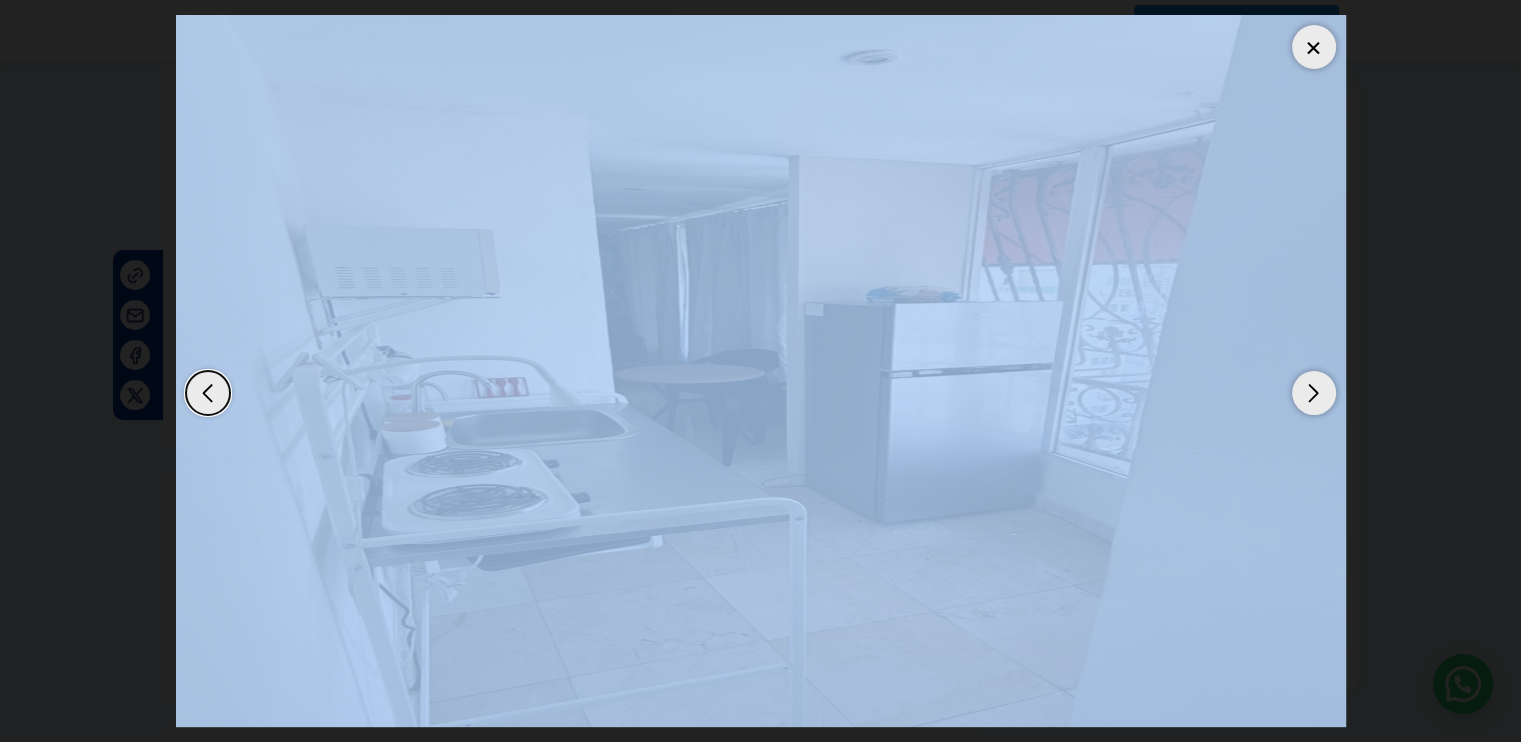 click at bounding box center (1314, 393) 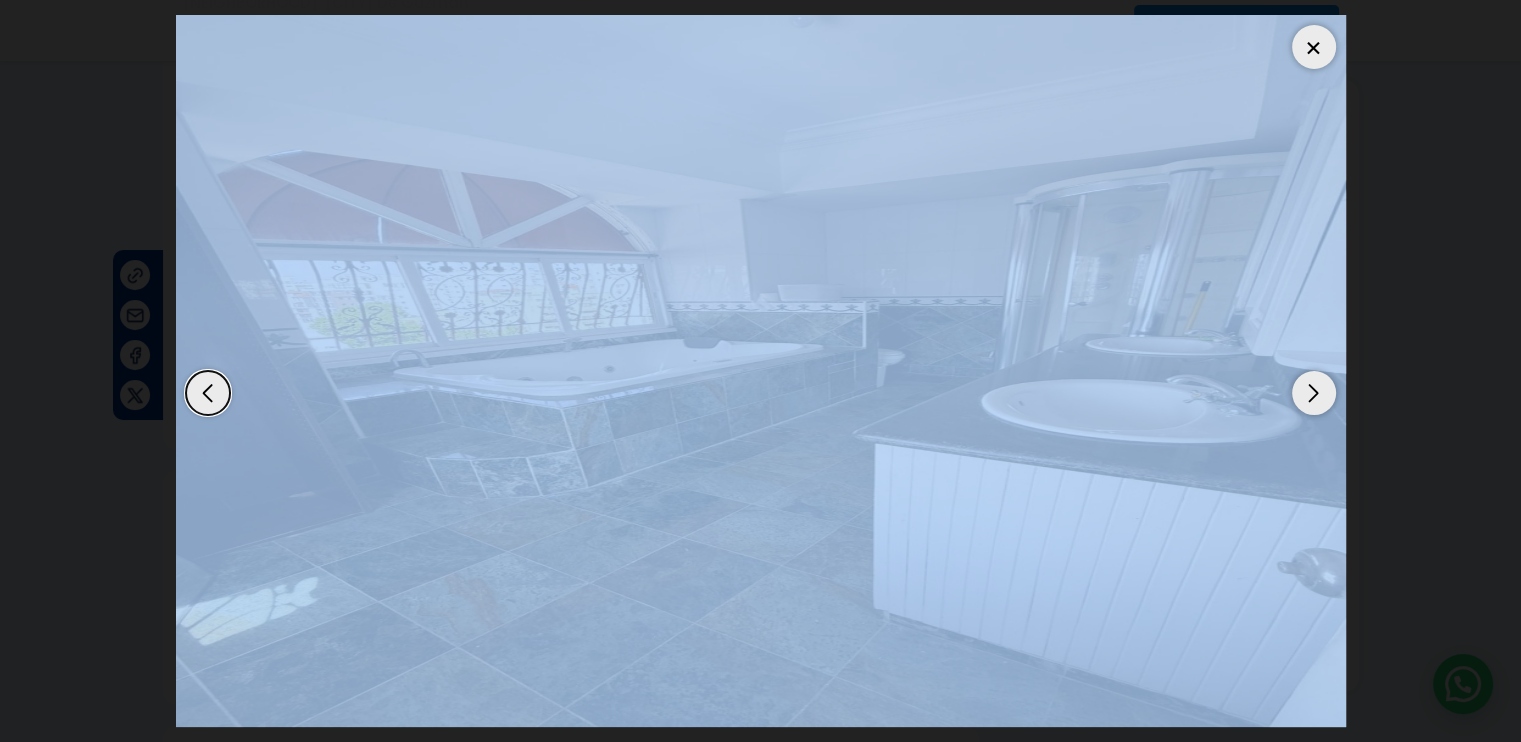click at bounding box center (1314, 393) 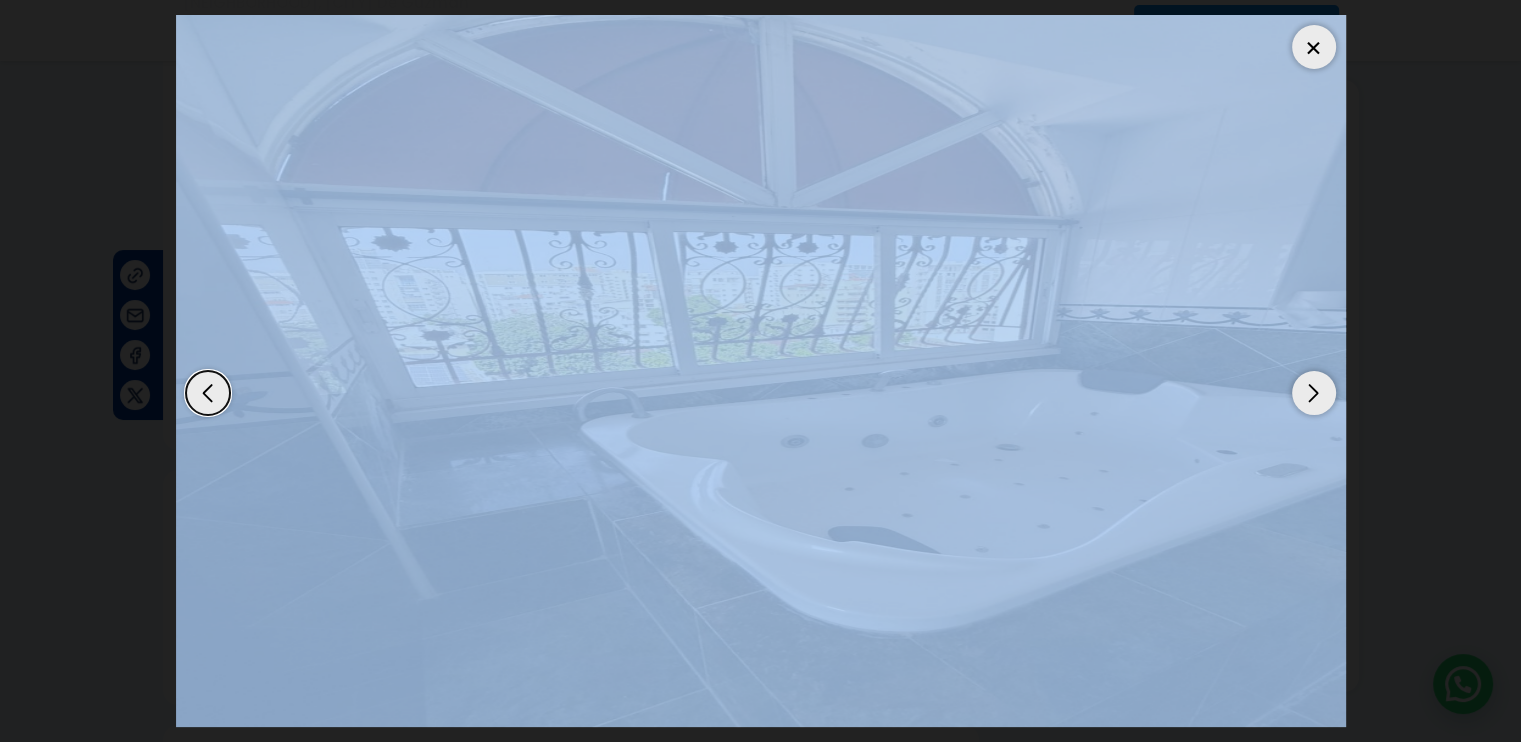 click at bounding box center [1314, 393] 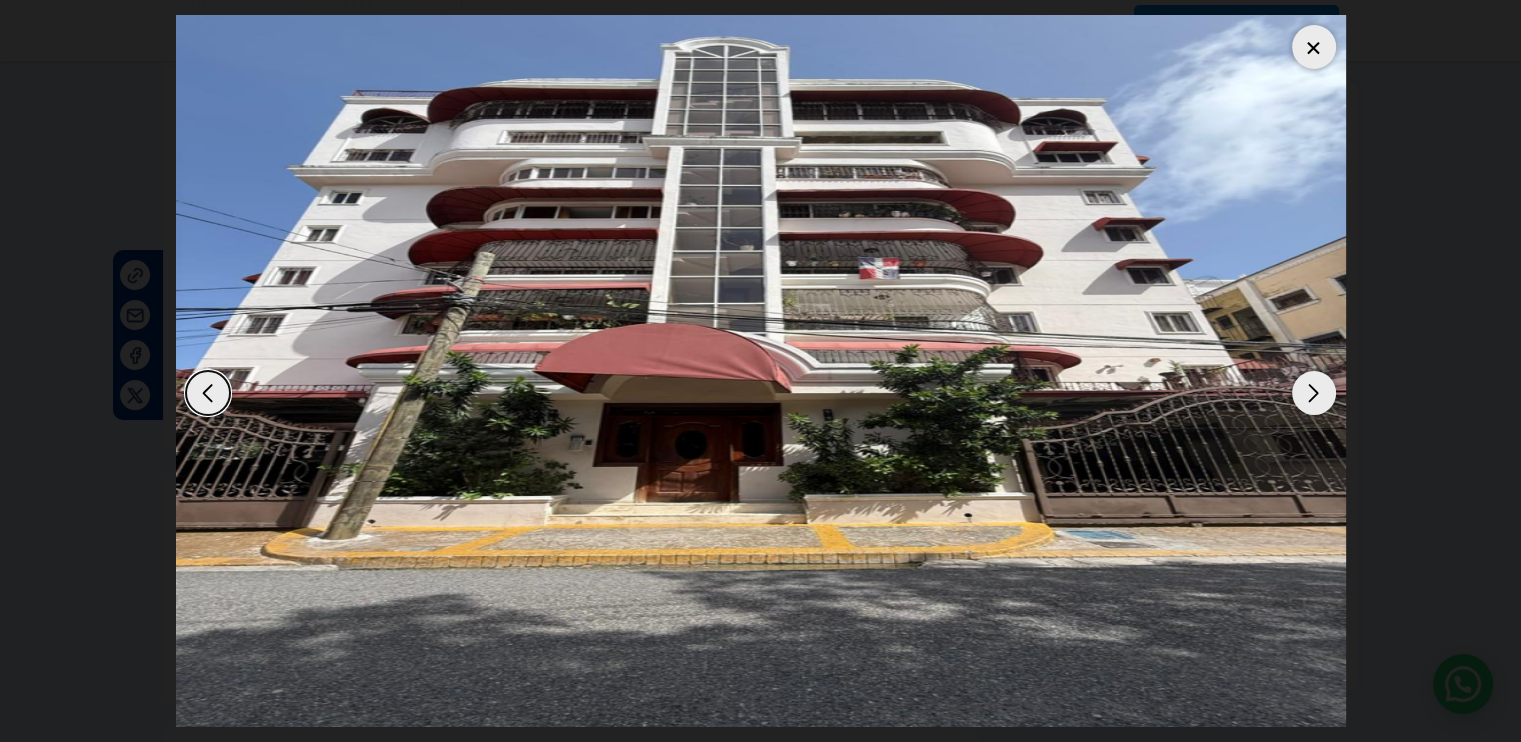 drag, startPoint x: 1321, startPoint y: 49, endPoint x: 1309, endPoint y: 73, distance: 26.832815 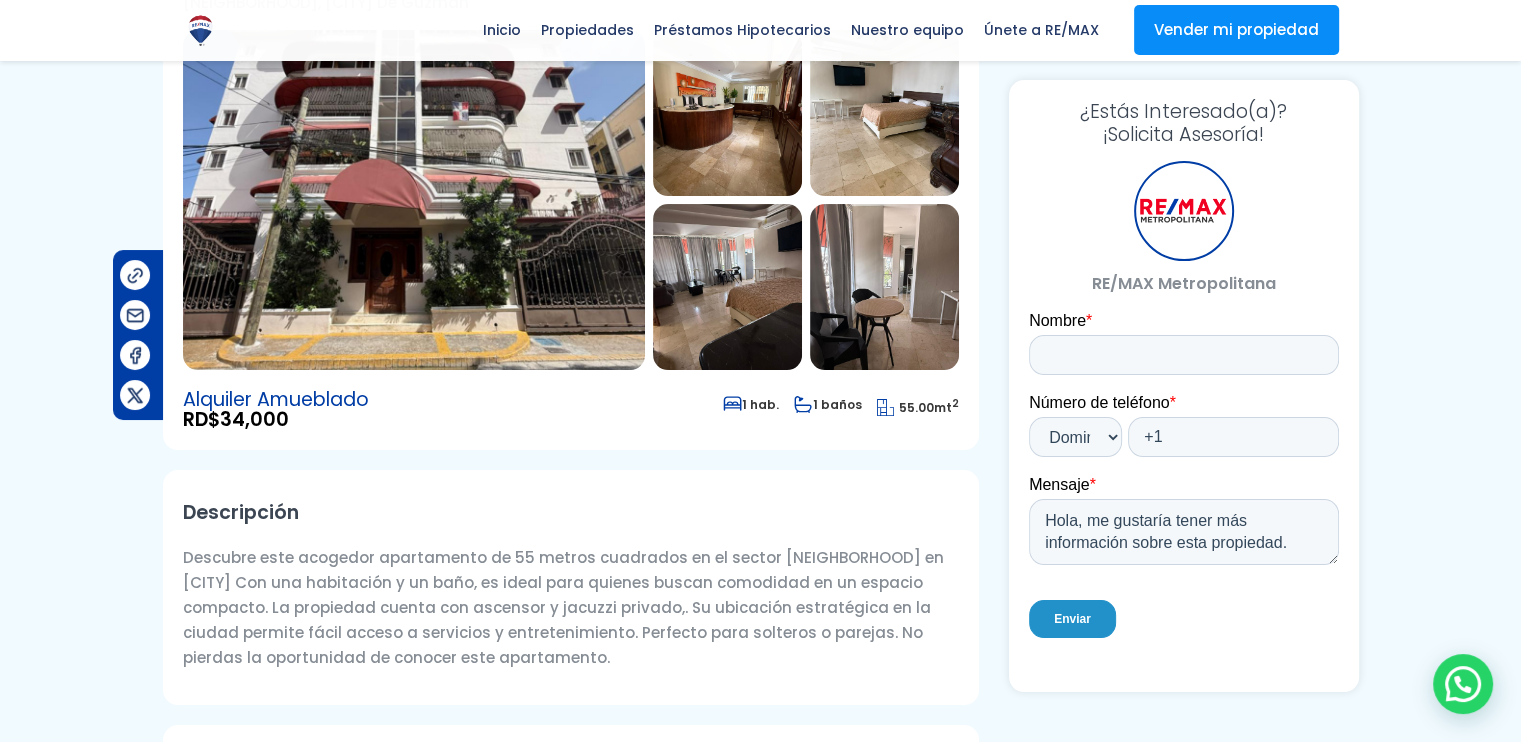 scroll, scrollTop: 0, scrollLeft: 0, axis: both 